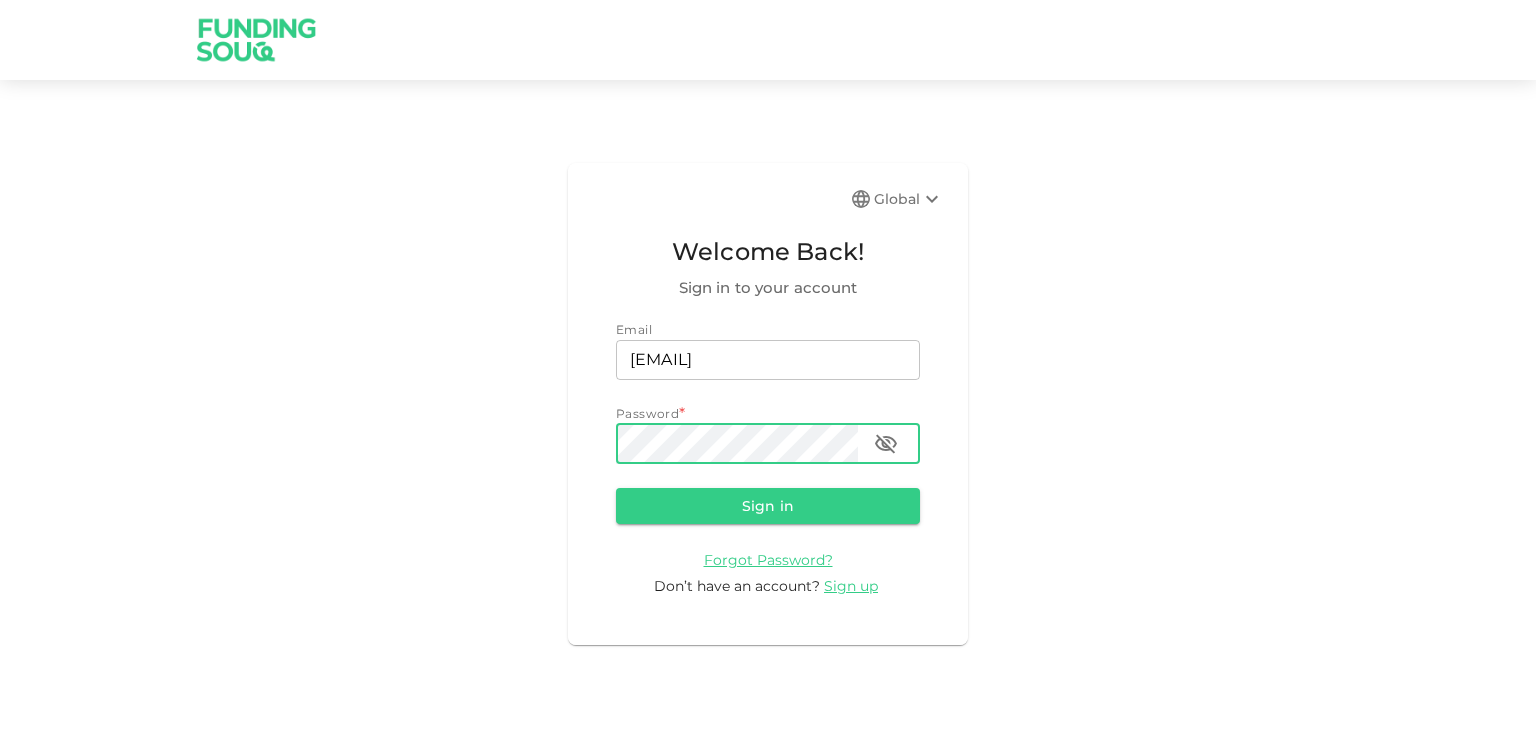 scroll, scrollTop: 0, scrollLeft: 0, axis: both 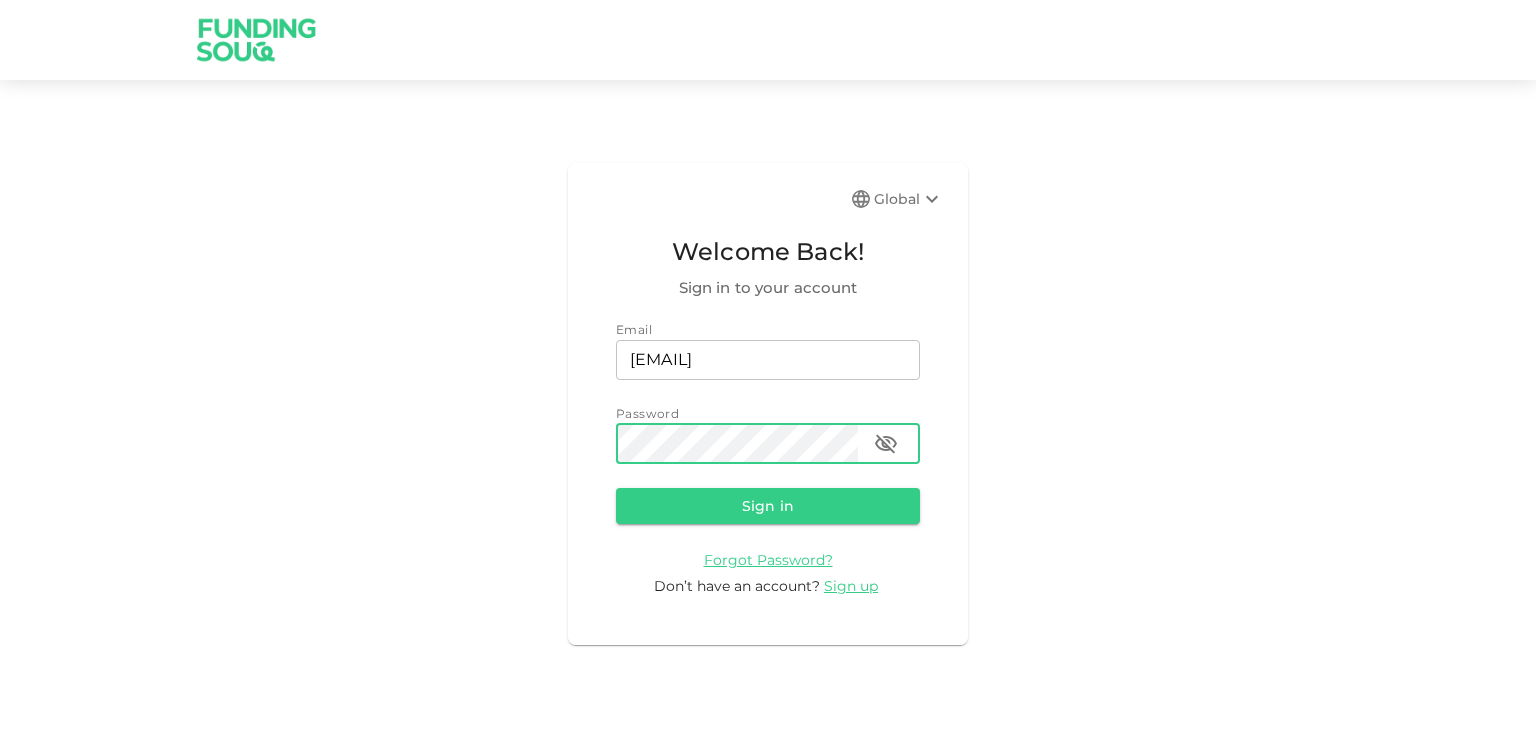 click on "Sign in" at bounding box center (768, 506) 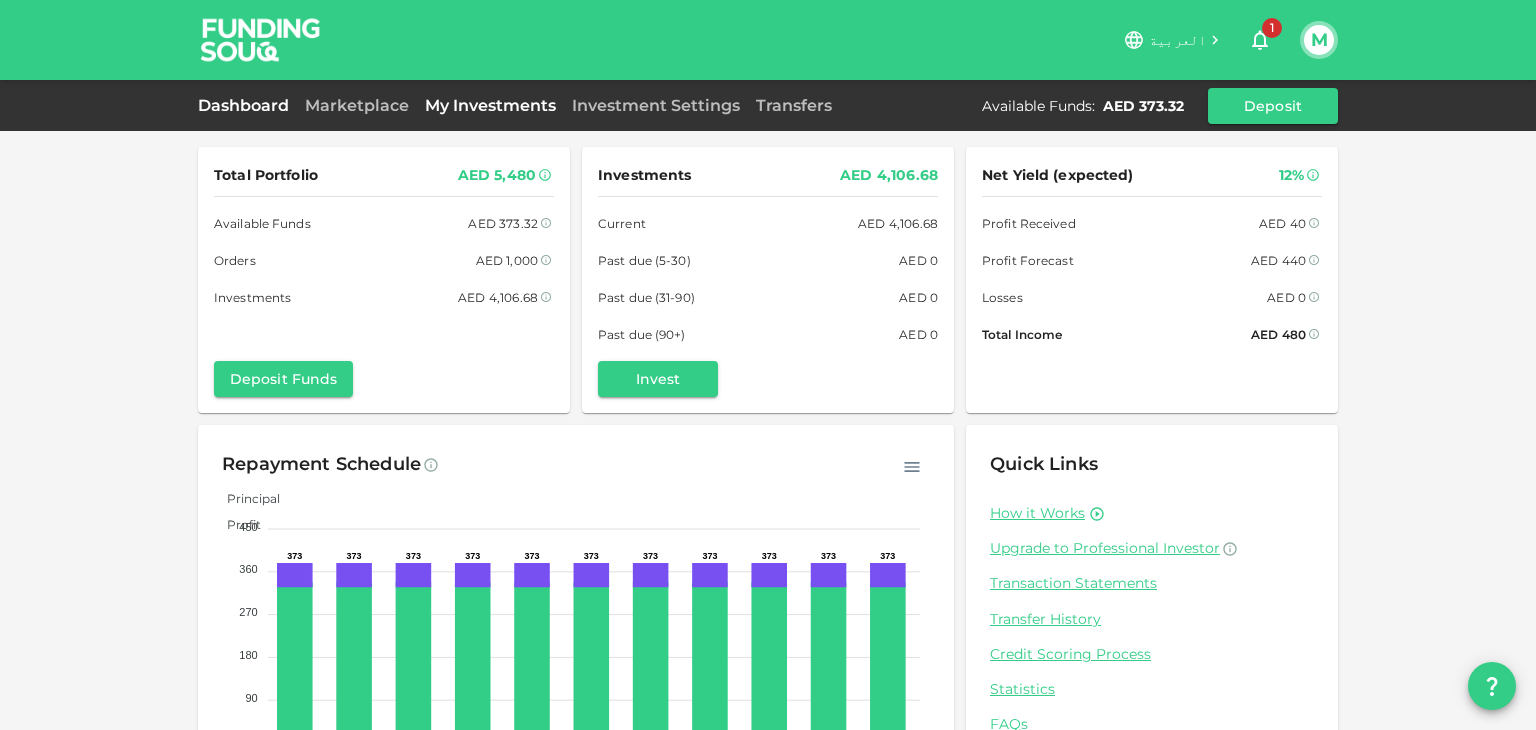 click on "My Investments" at bounding box center [490, 105] 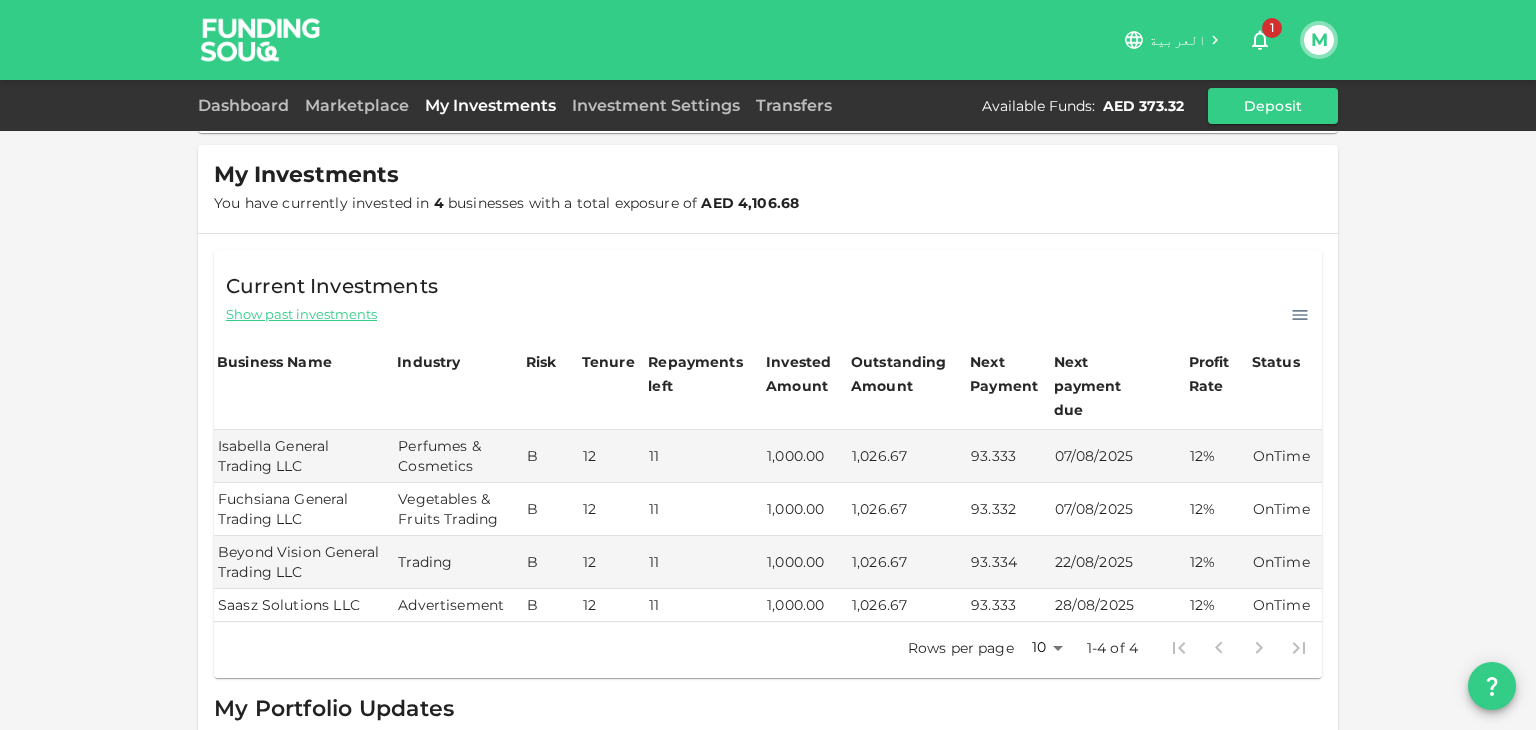 scroll, scrollTop: 250, scrollLeft: 0, axis: vertical 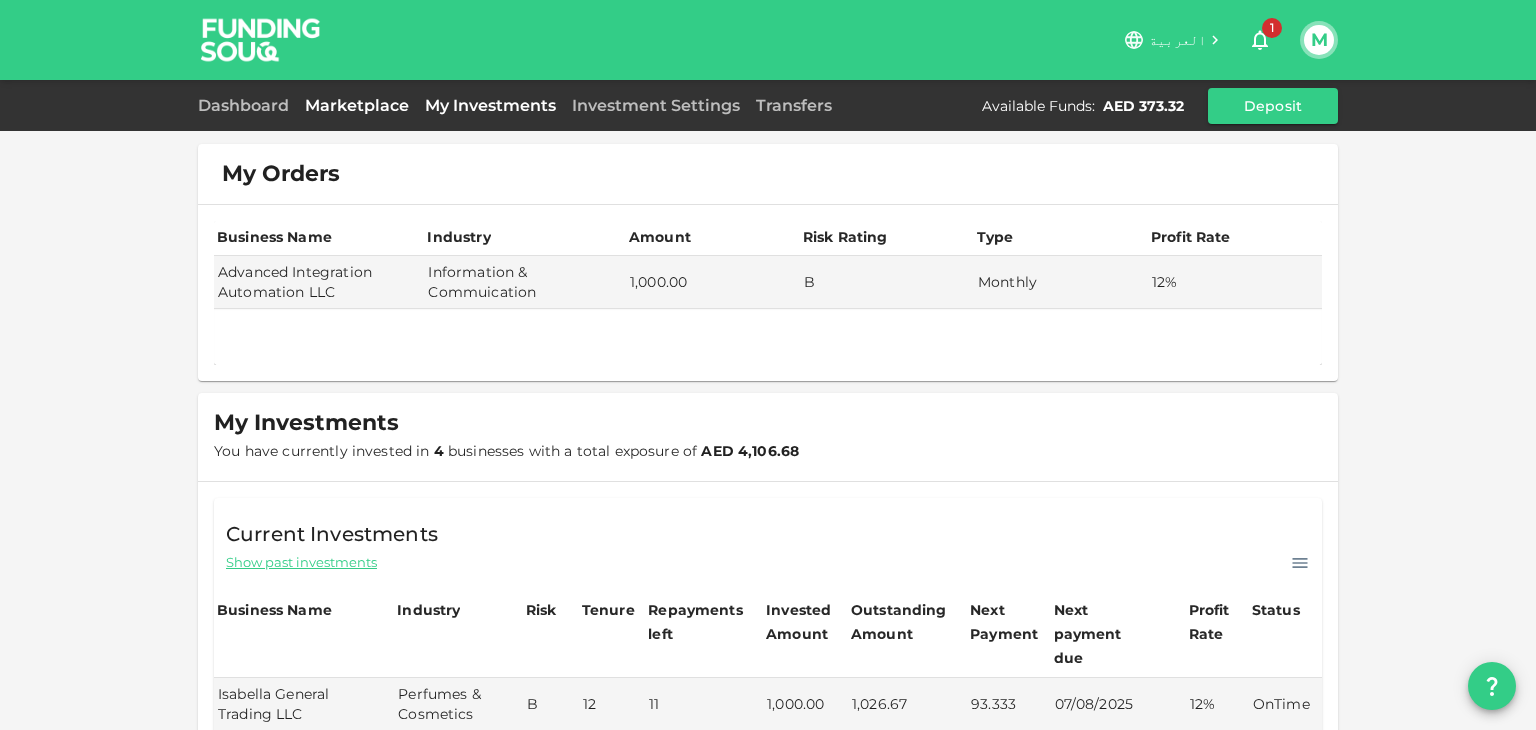 click on "Marketplace" at bounding box center (357, 105) 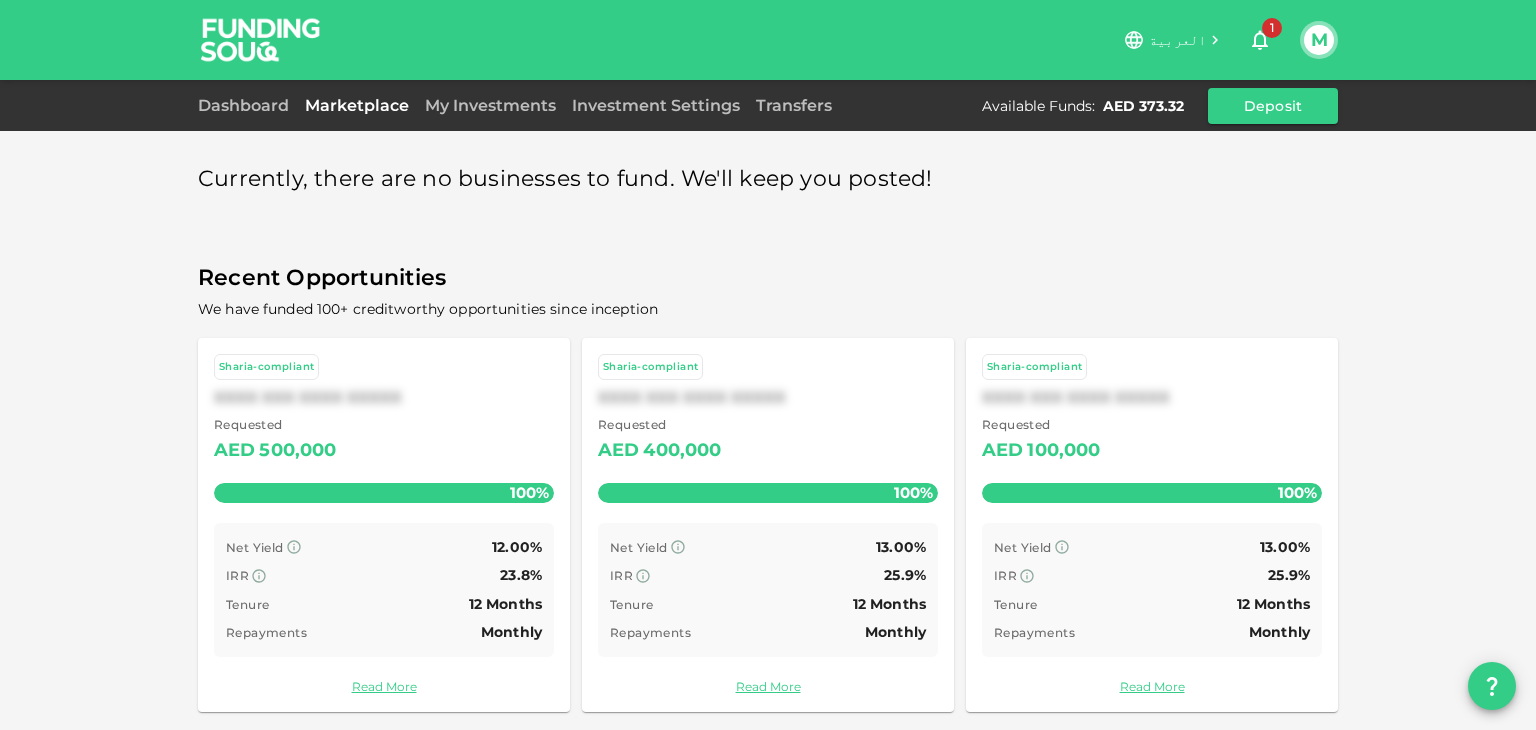 scroll, scrollTop: 9, scrollLeft: 0, axis: vertical 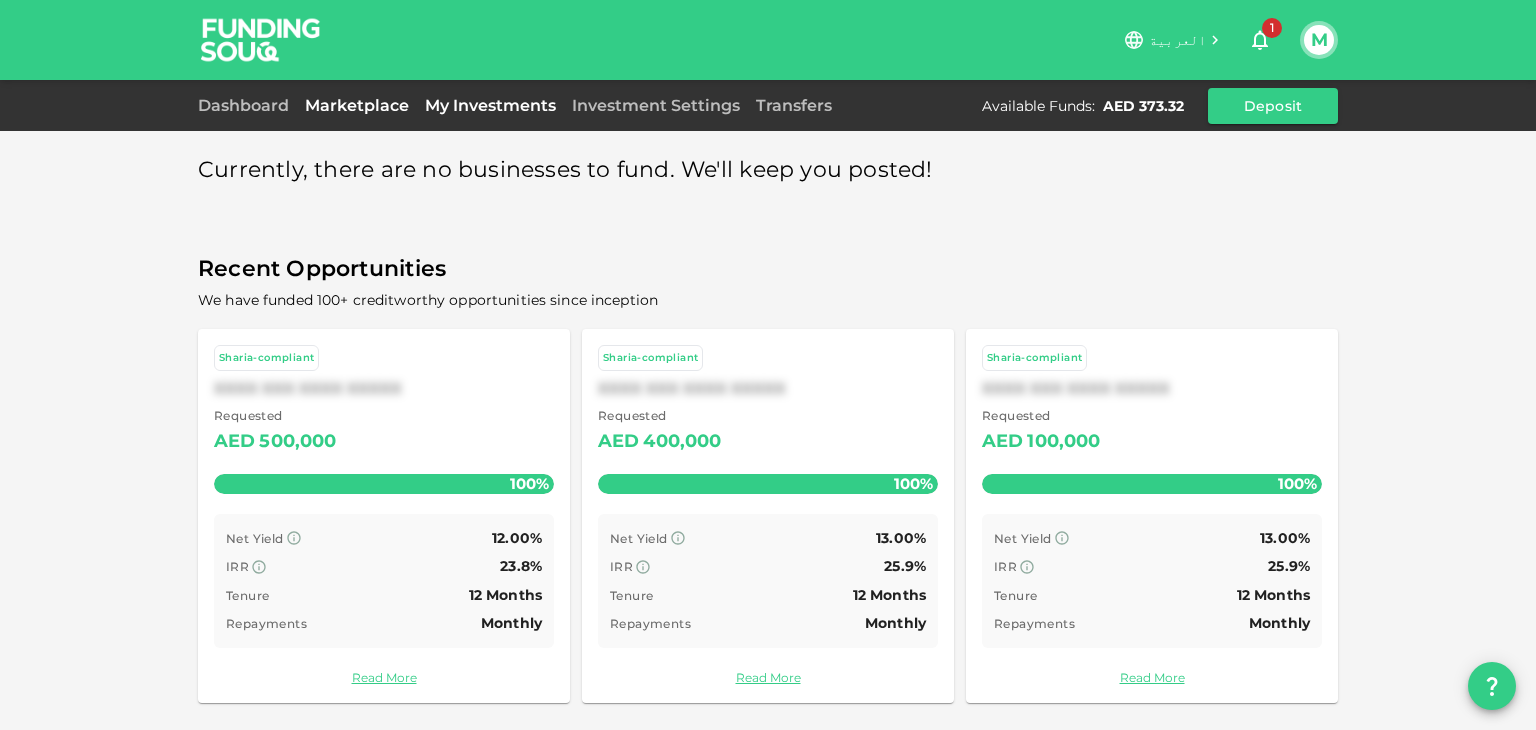 click on "My Investments" at bounding box center [490, 105] 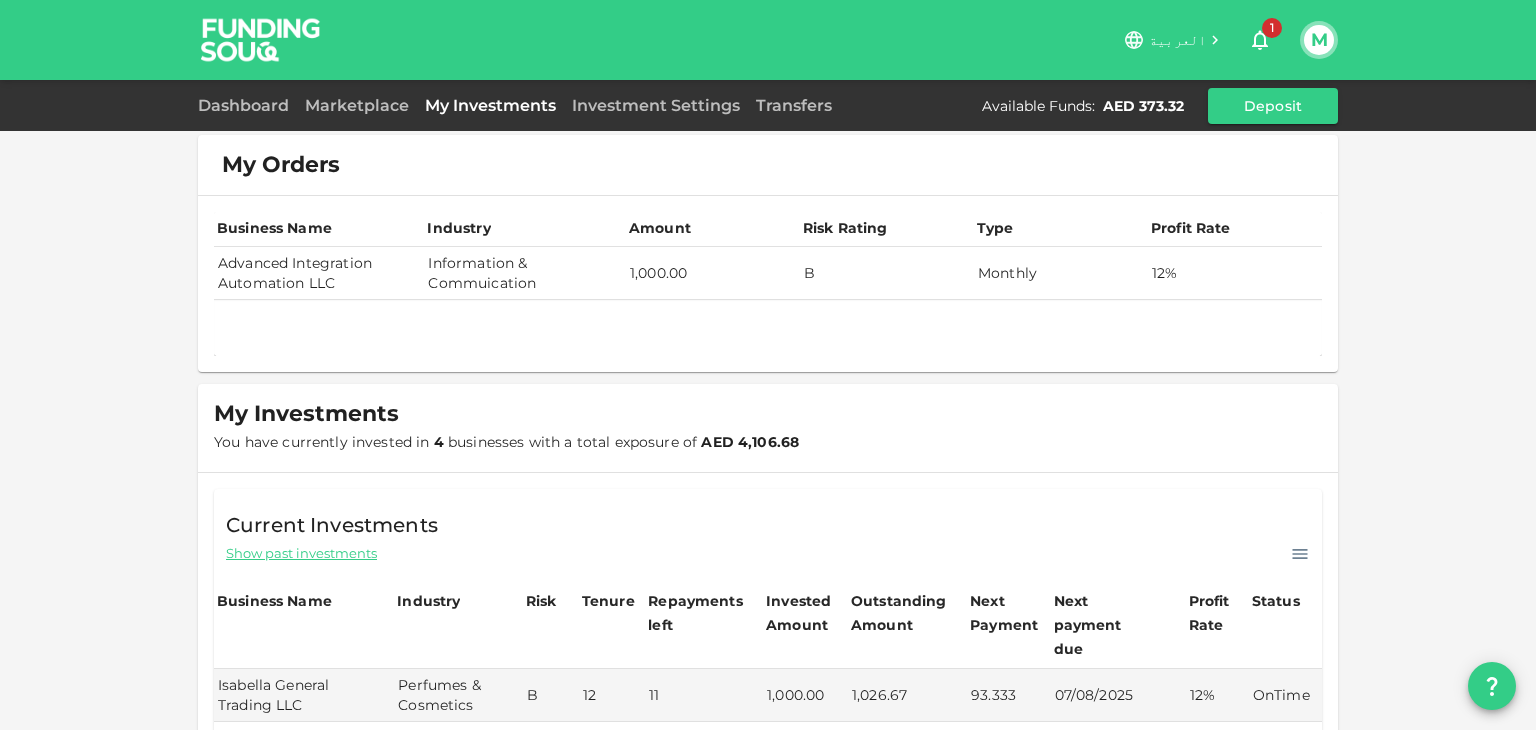 click on "Information & Commuication" at bounding box center (524, 273) 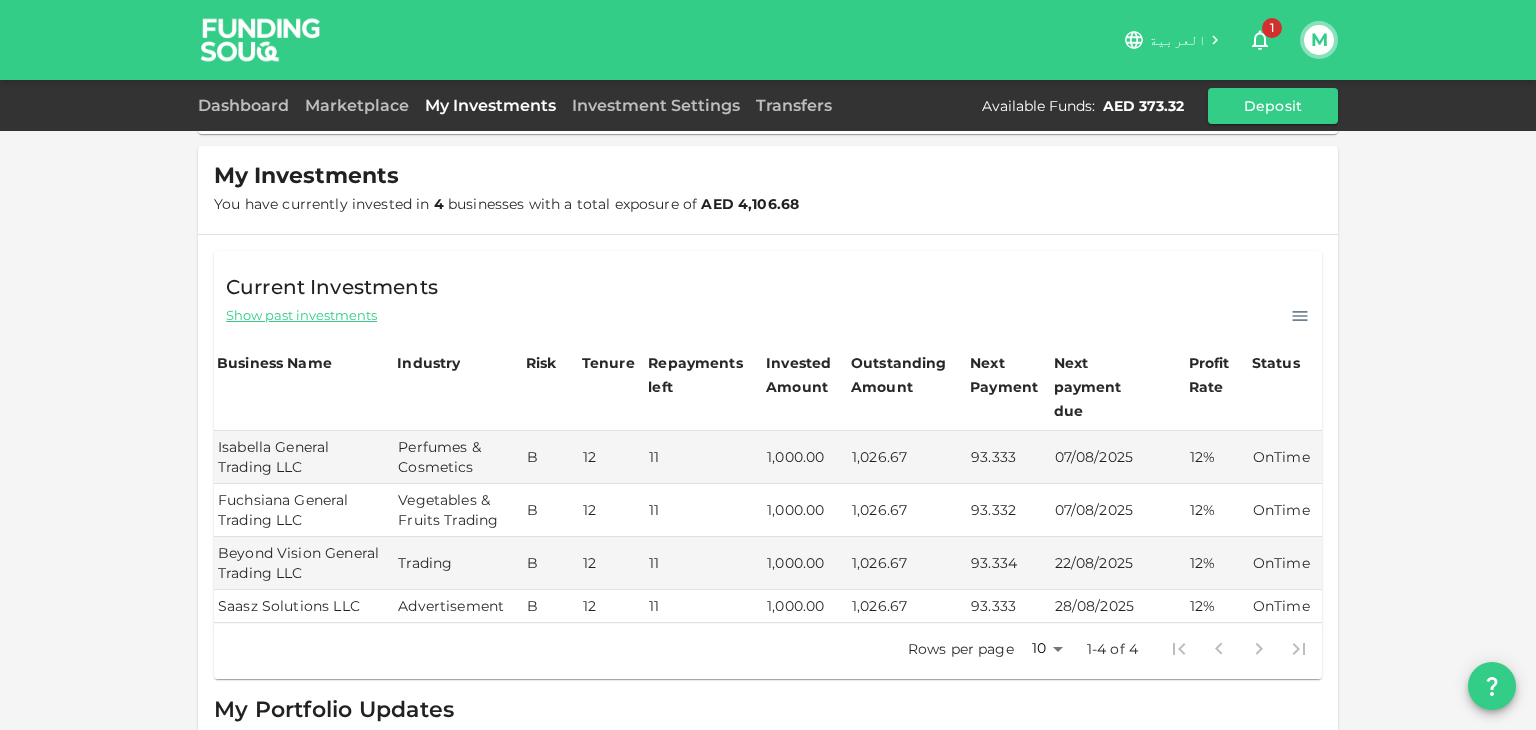 scroll, scrollTop: 249, scrollLeft: 0, axis: vertical 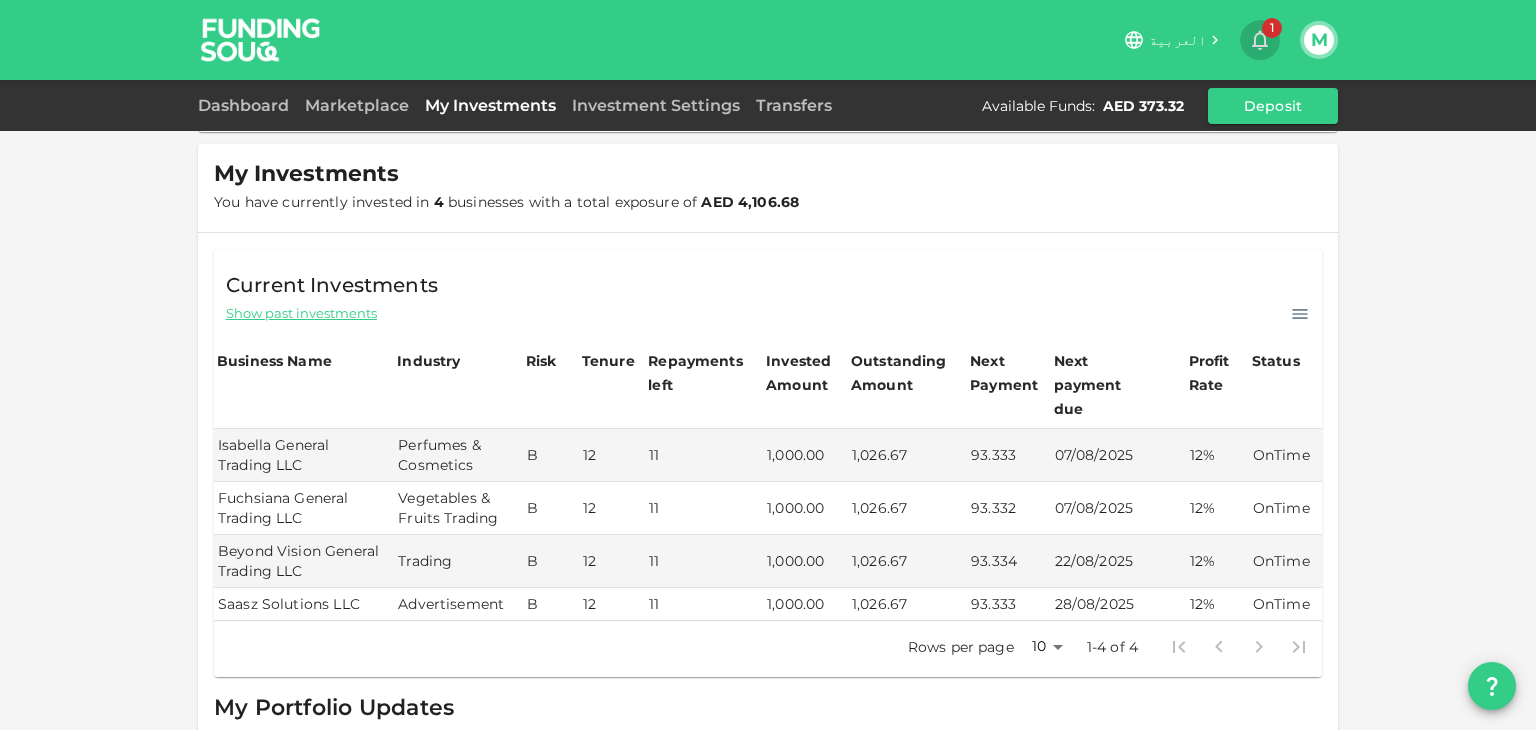 click 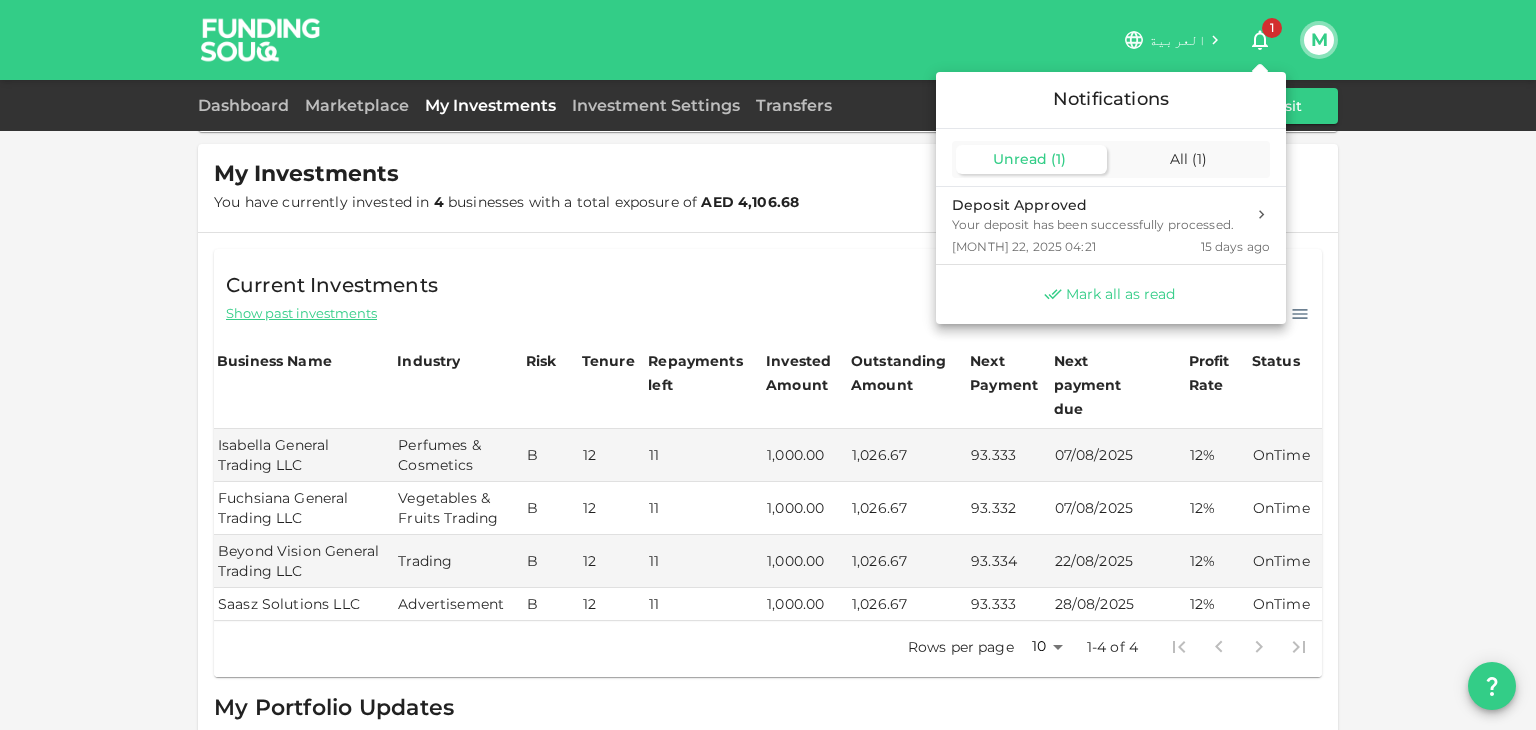 click on "Mark all as read" at bounding box center (1120, 294) 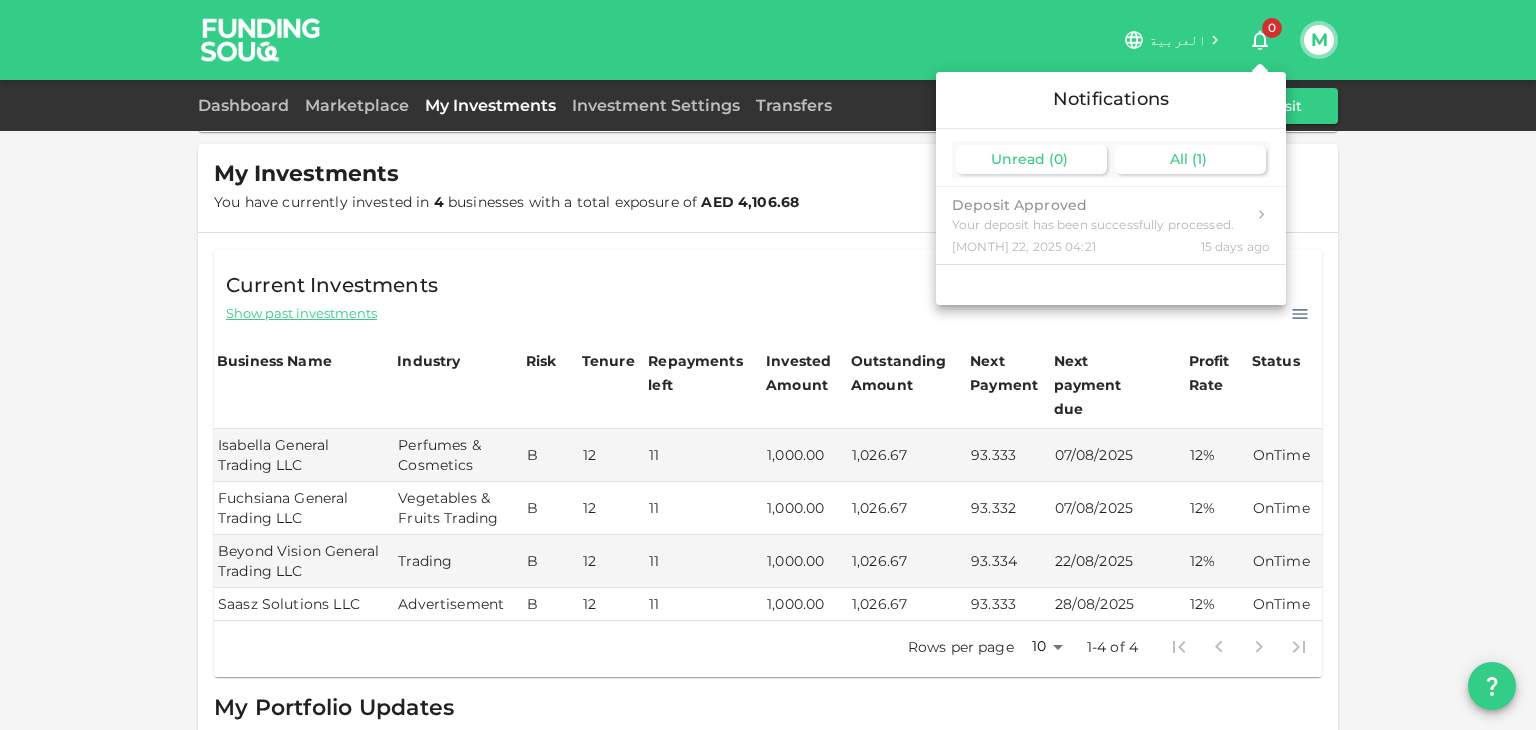 click on "All" at bounding box center [1179, 159] 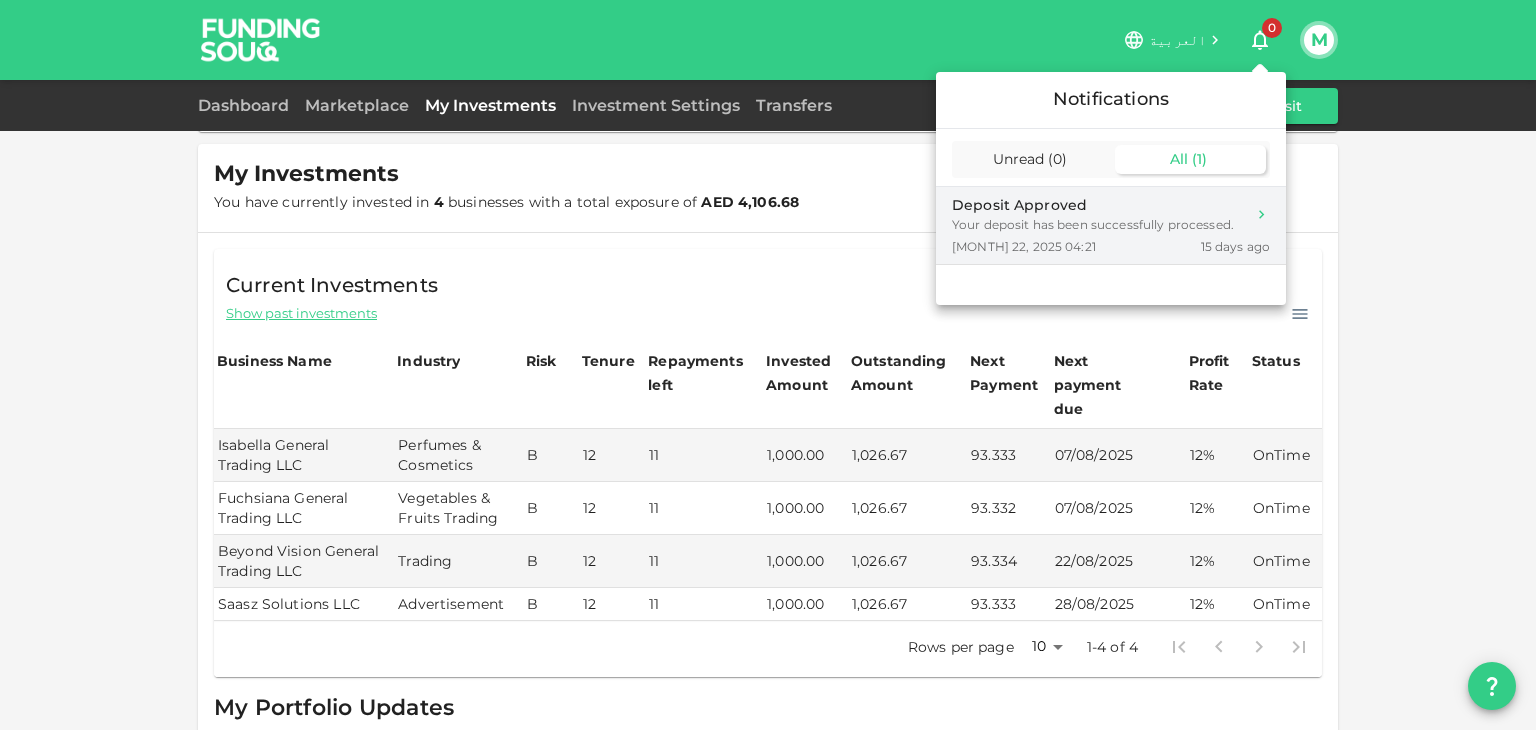 click on "Your deposit has been successfully processed." at bounding box center [1093, 225] 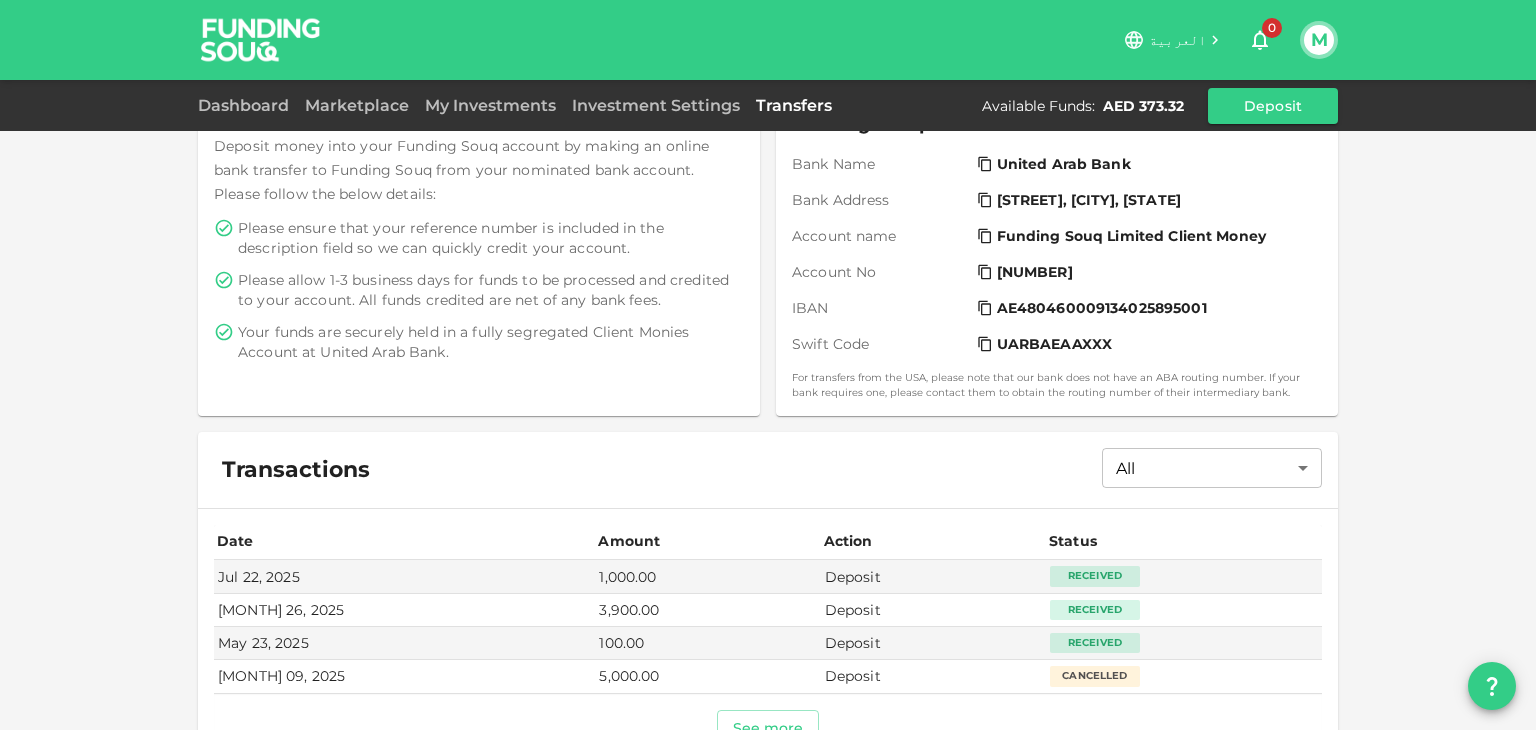 scroll, scrollTop: 461, scrollLeft: 0, axis: vertical 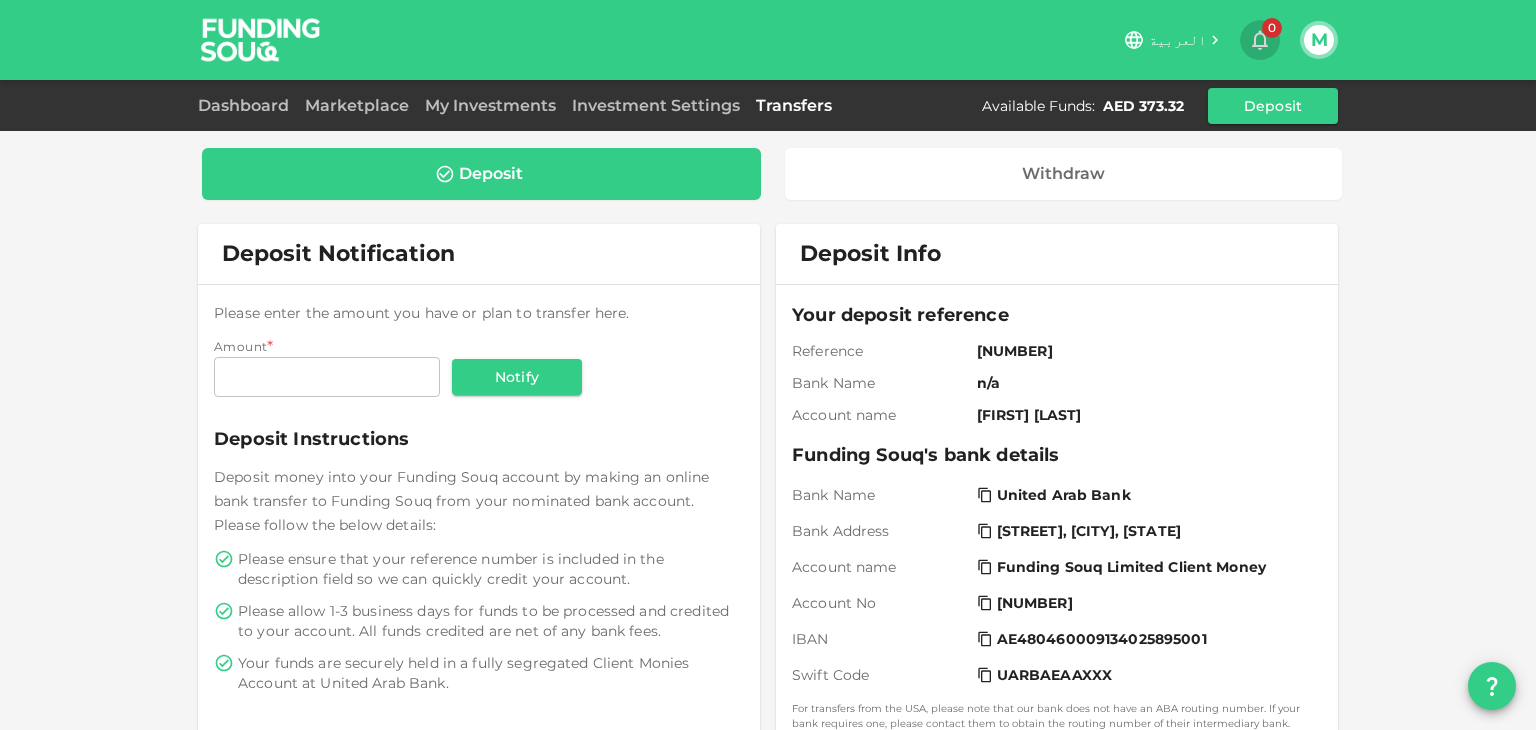 click on "0" at bounding box center (1260, 40) 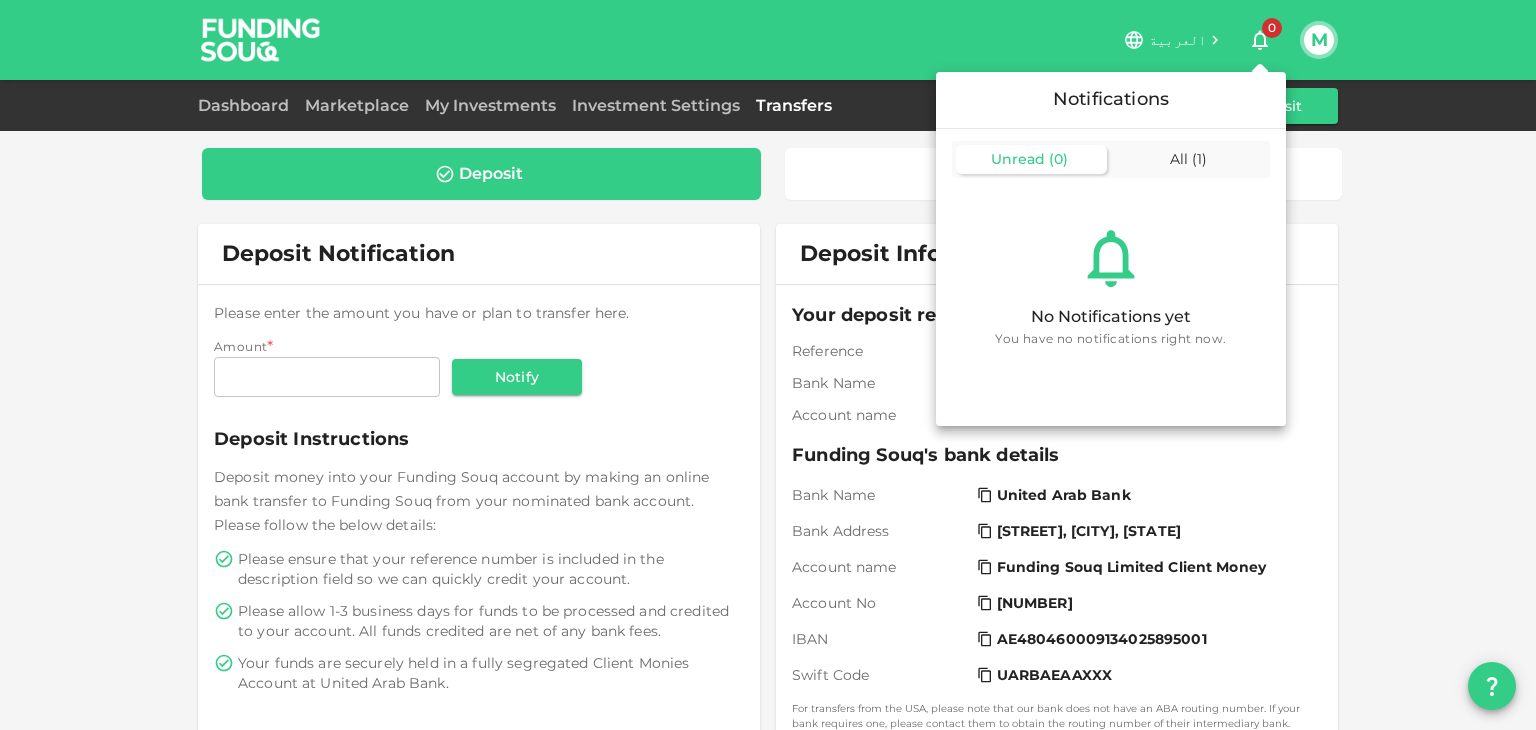 click at bounding box center (768, 365) 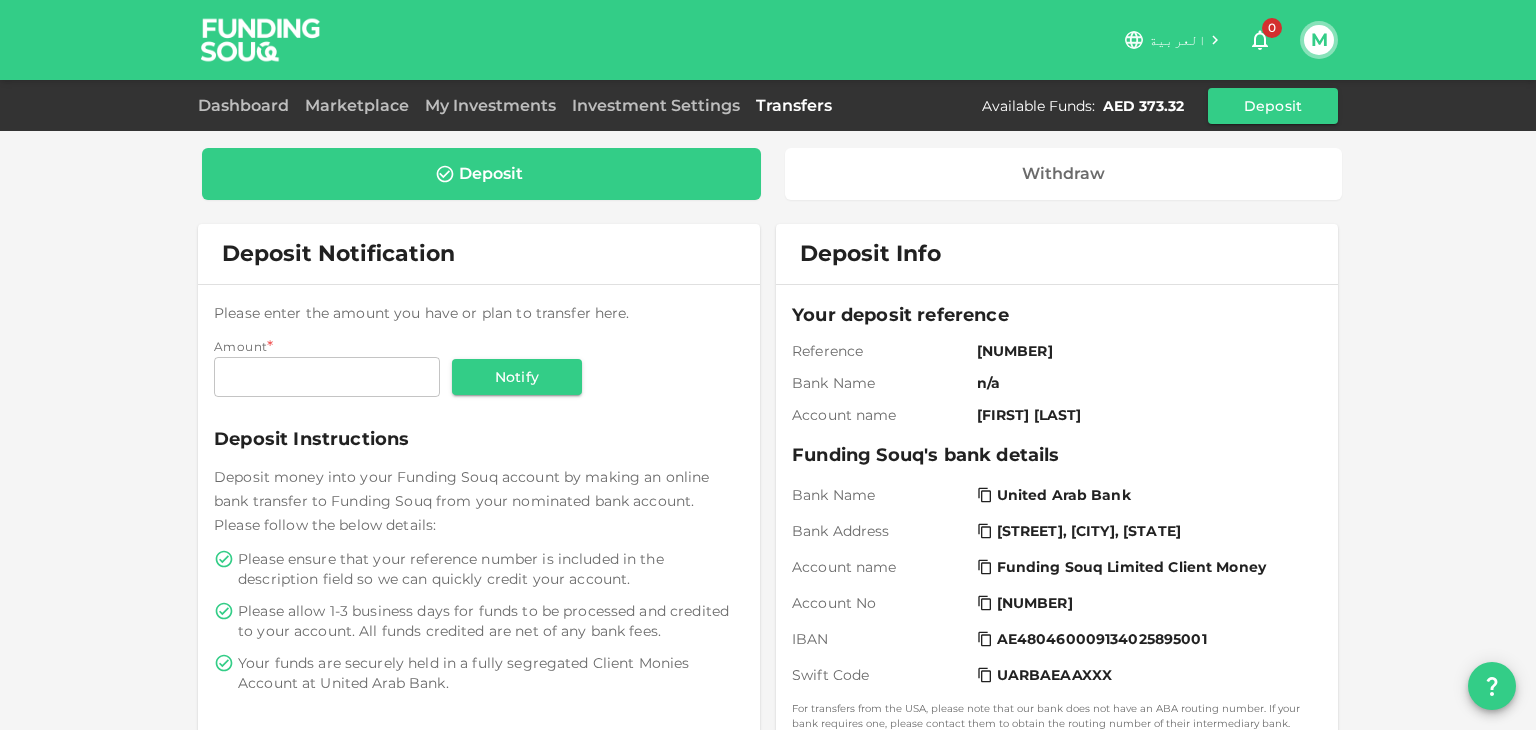 click on "العربية 0 M" at bounding box center [768, 40] 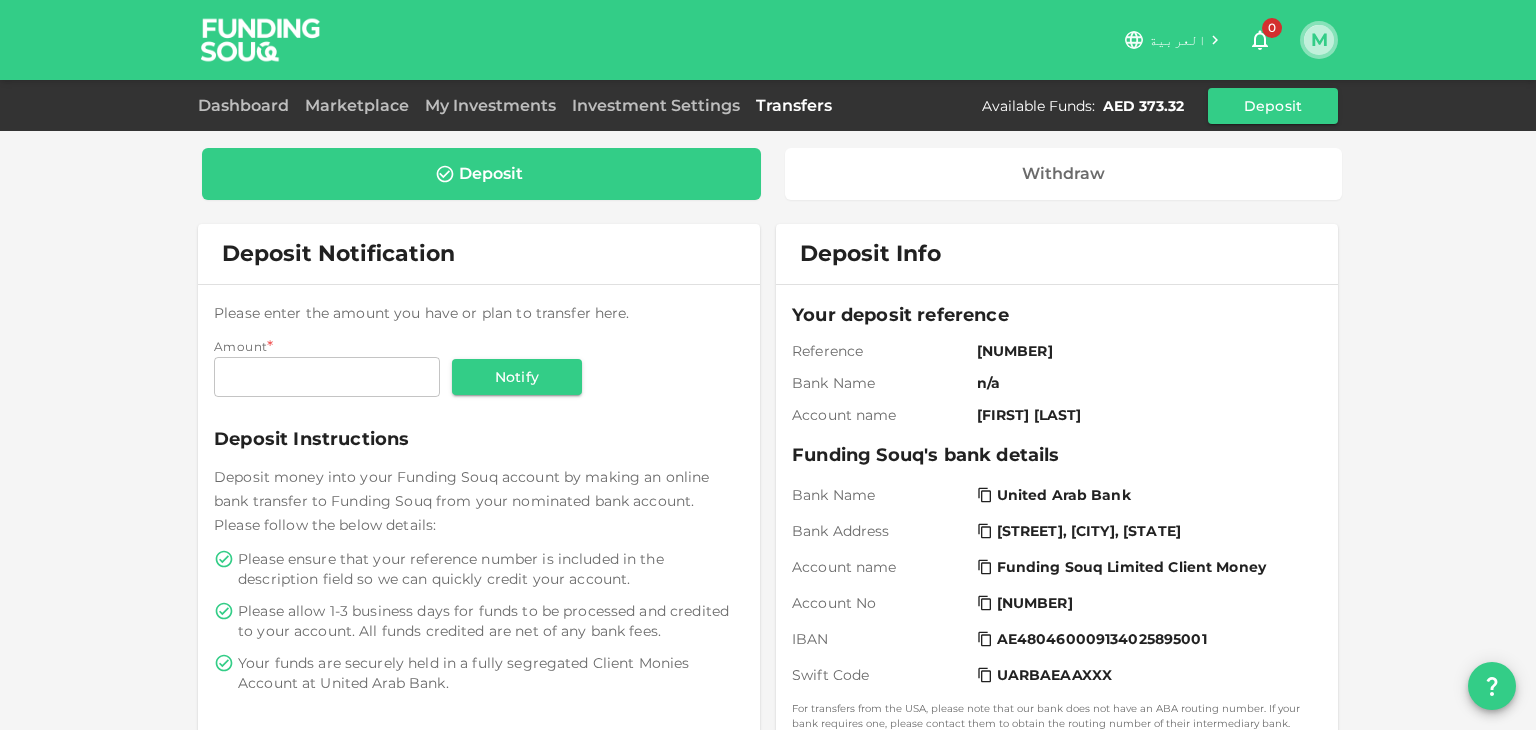 click on "M" at bounding box center (1319, 40) 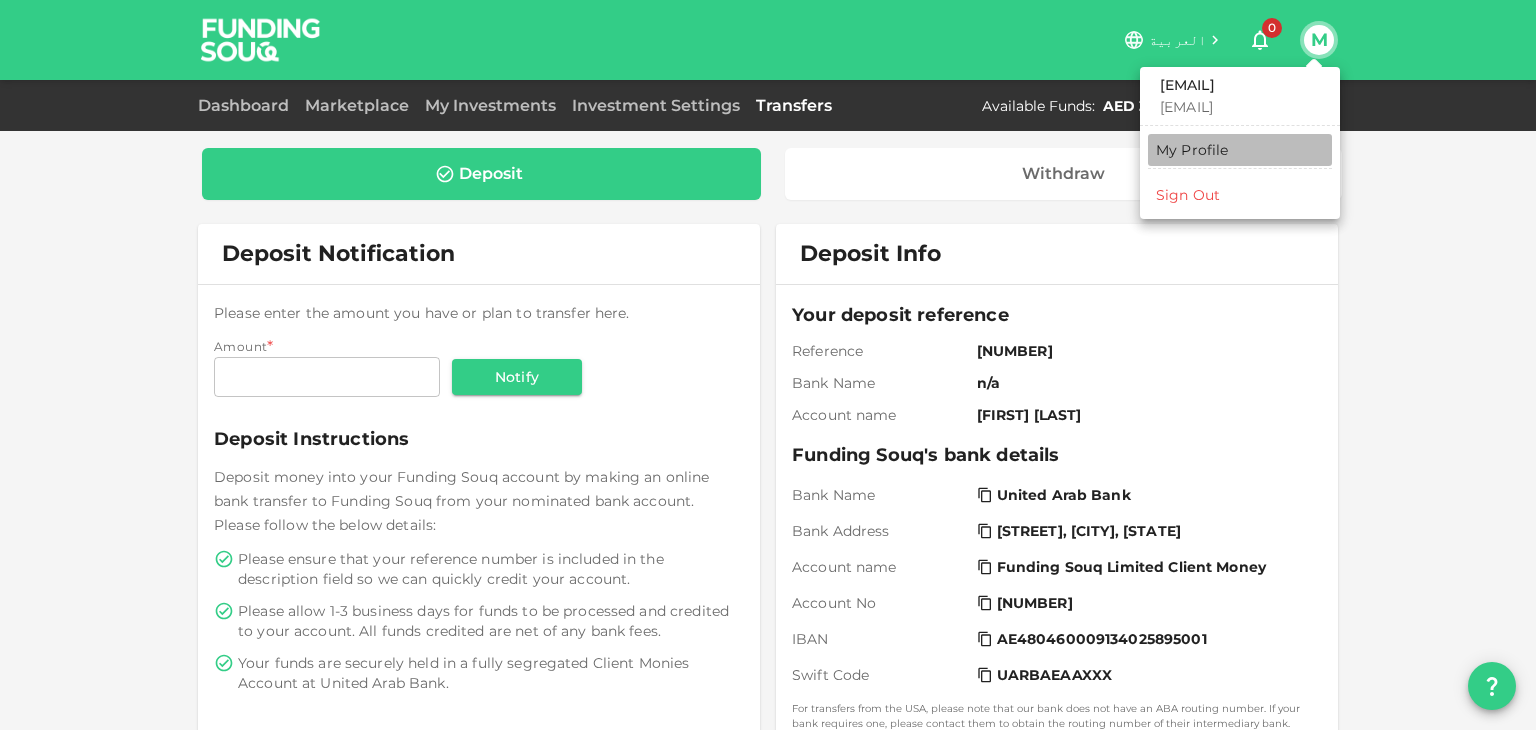 click on "My Profile" at bounding box center [1192, 150] 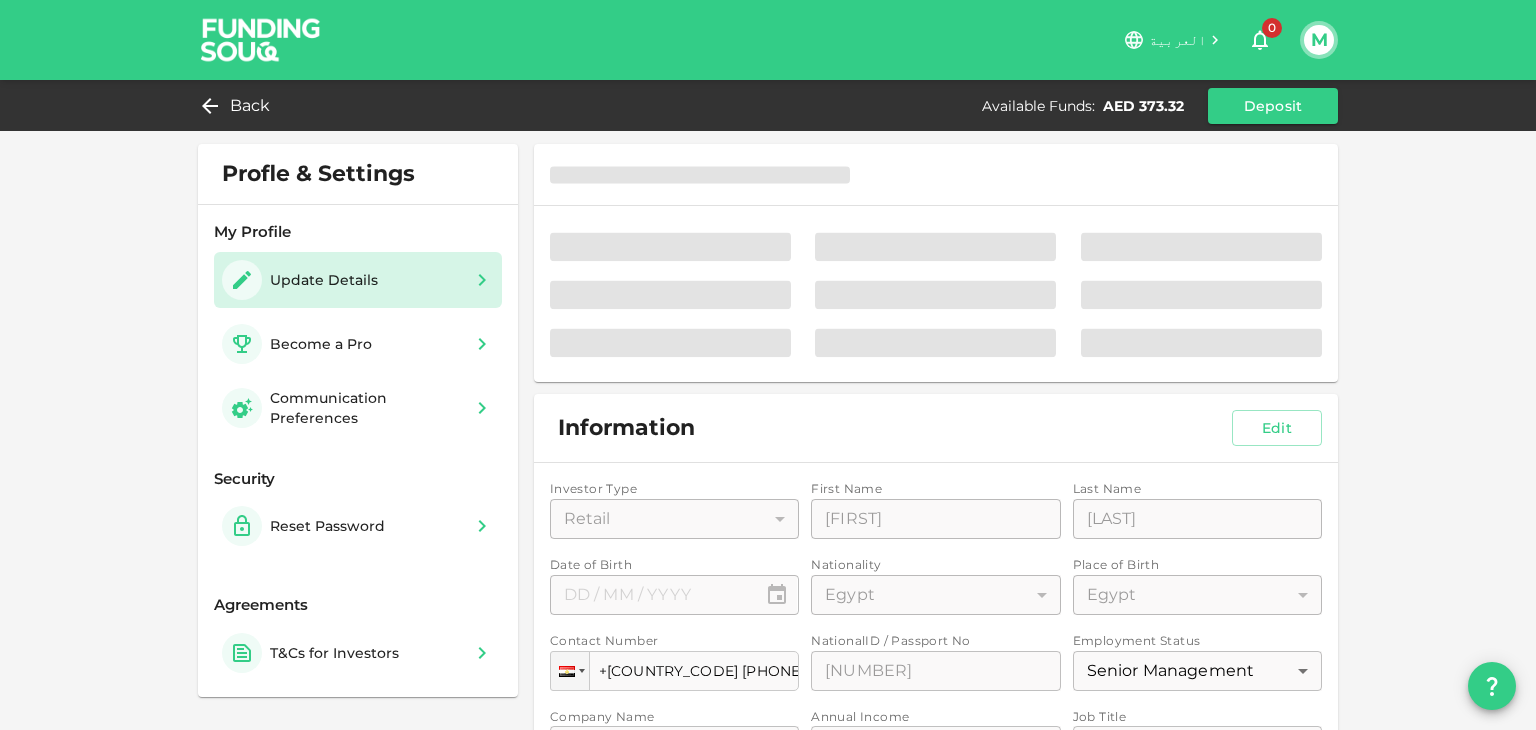 type on "⁦⁨15⁩ / ⁨05⁩ / ⁨1985⁩⁩" 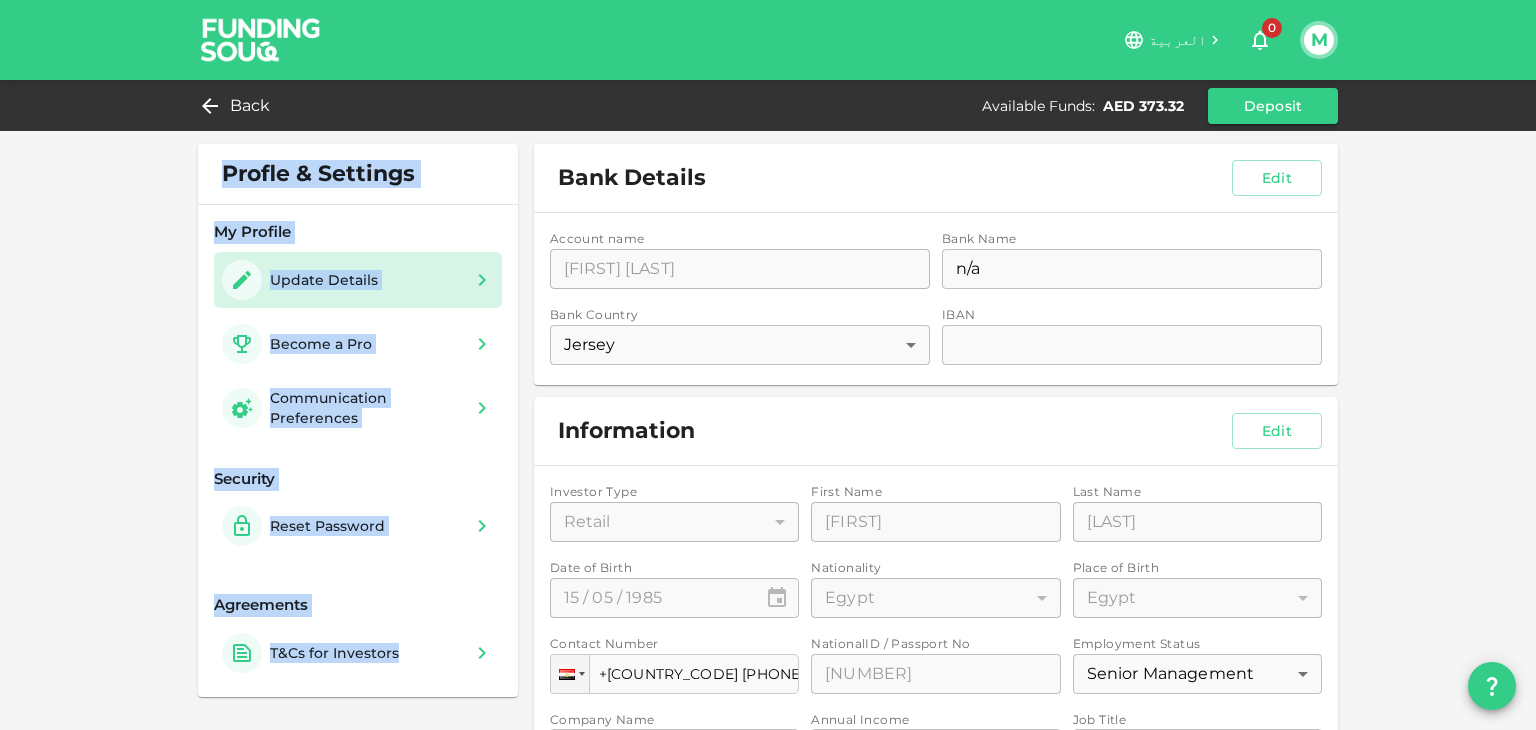drag, startPoint x: 1535, startPoint y: 125, endPoint x: 1535, endPoint y: 174, distance: 49 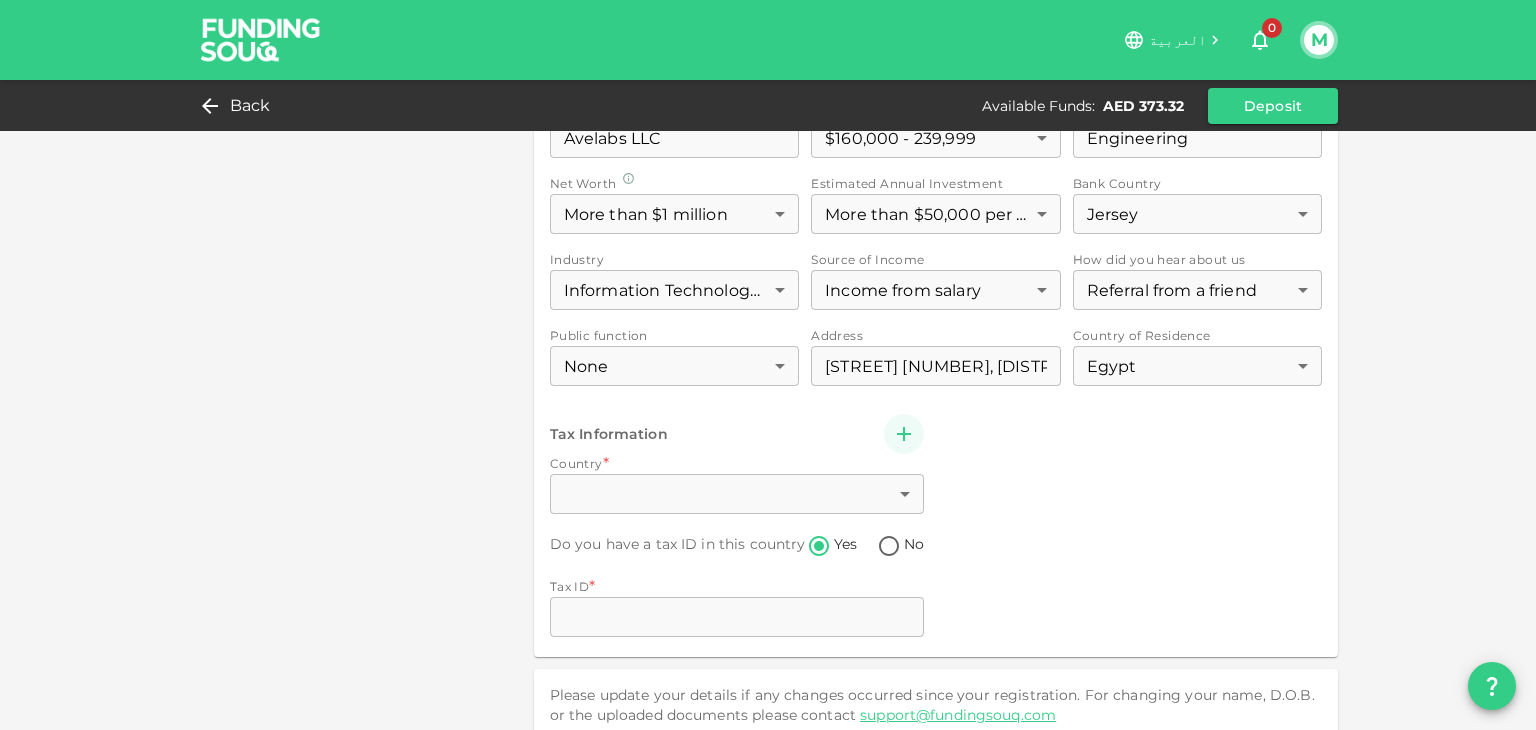 scroll, scrollTop: 617, scrollLeft: 0, axis: vertical 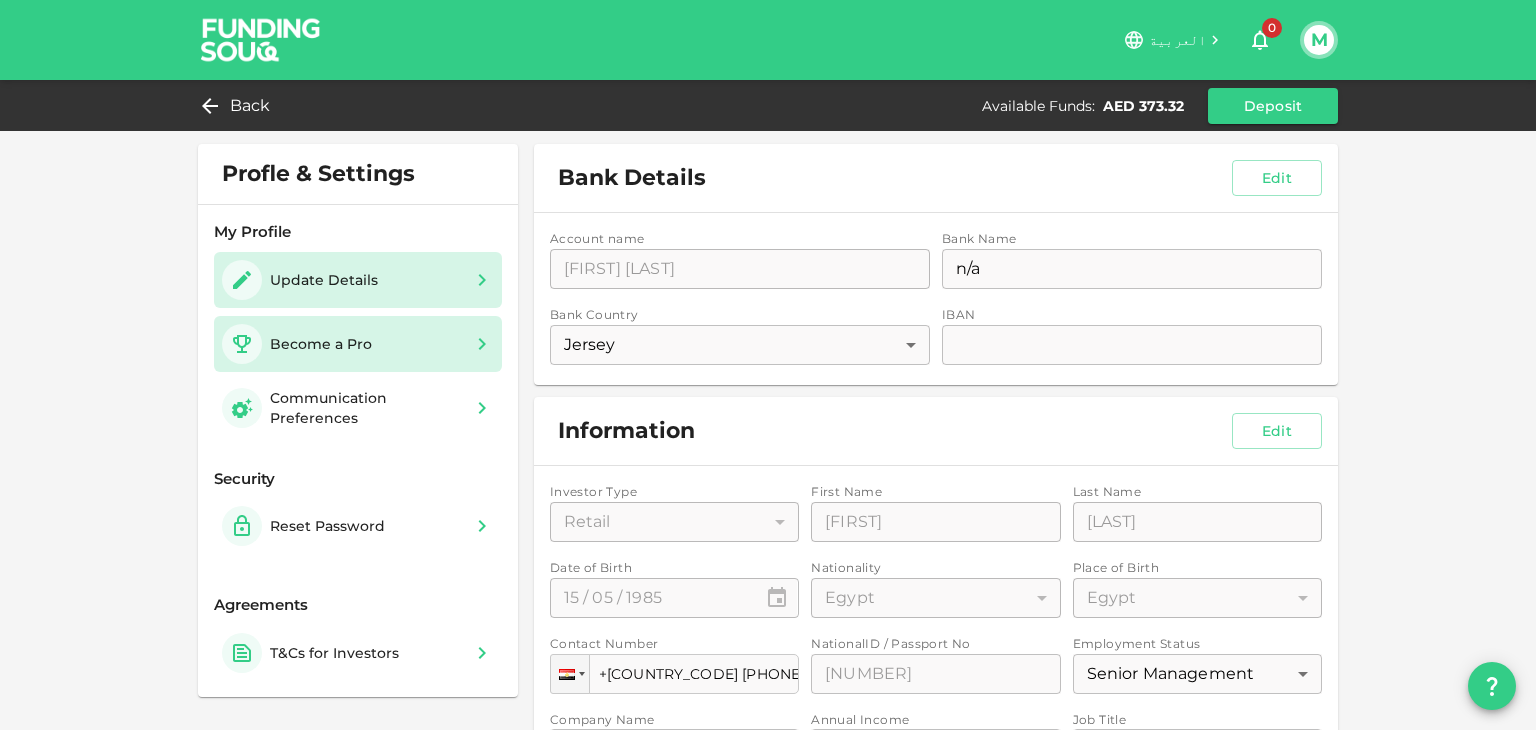 click on "Become a Pro" at bounding box center (358, 344) 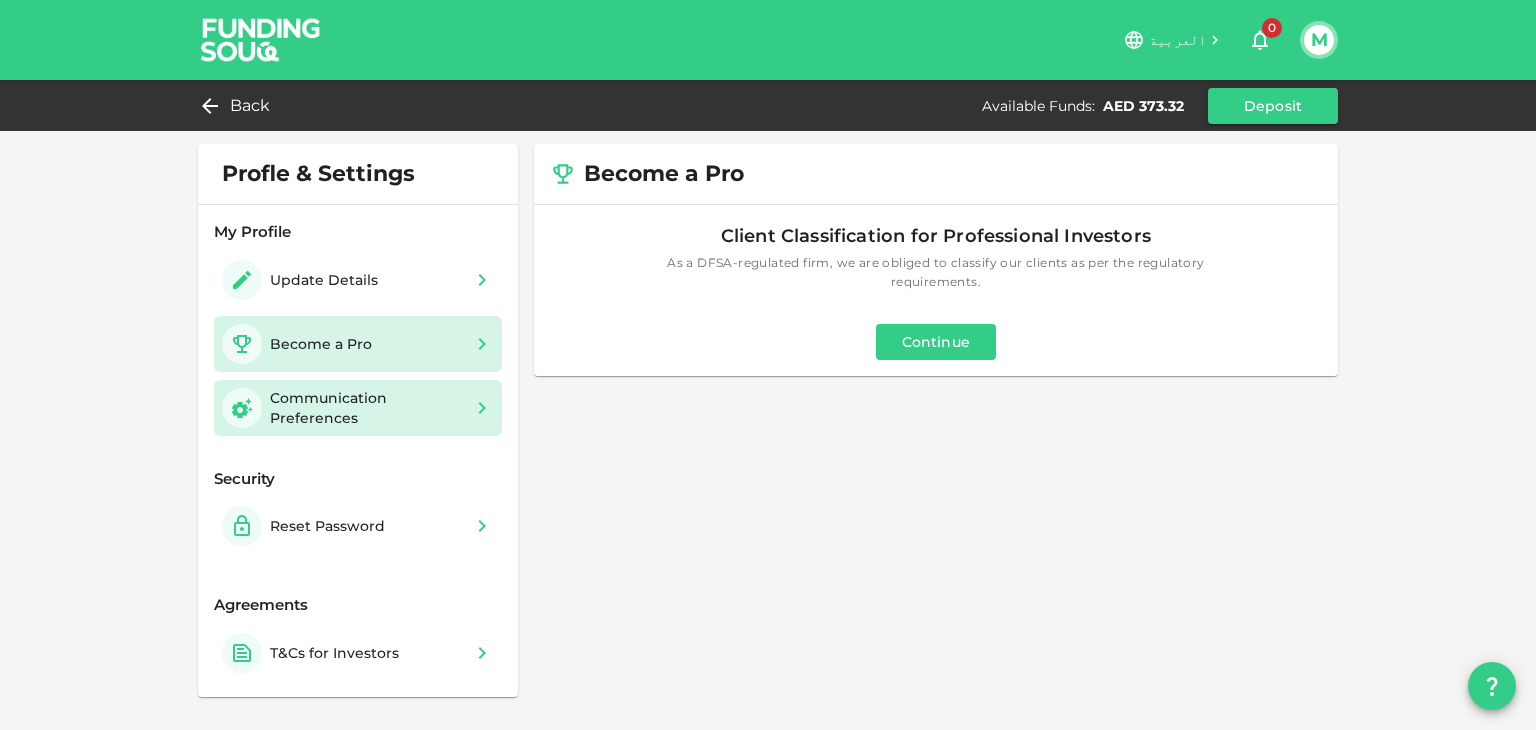 click on "Communication Preferences" at bounding box center [366, 408] 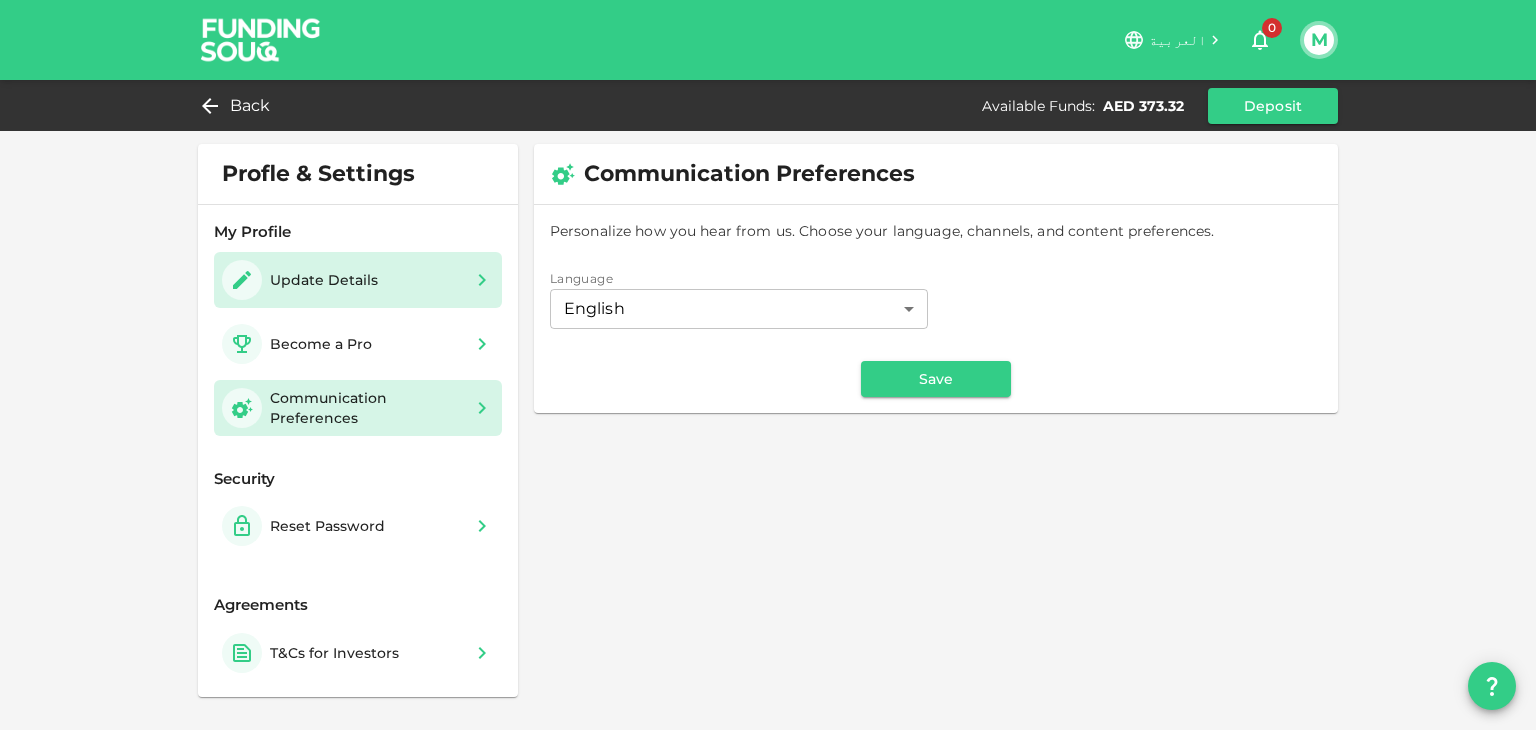 click on "Update Details" at bounding box center [324, 280] 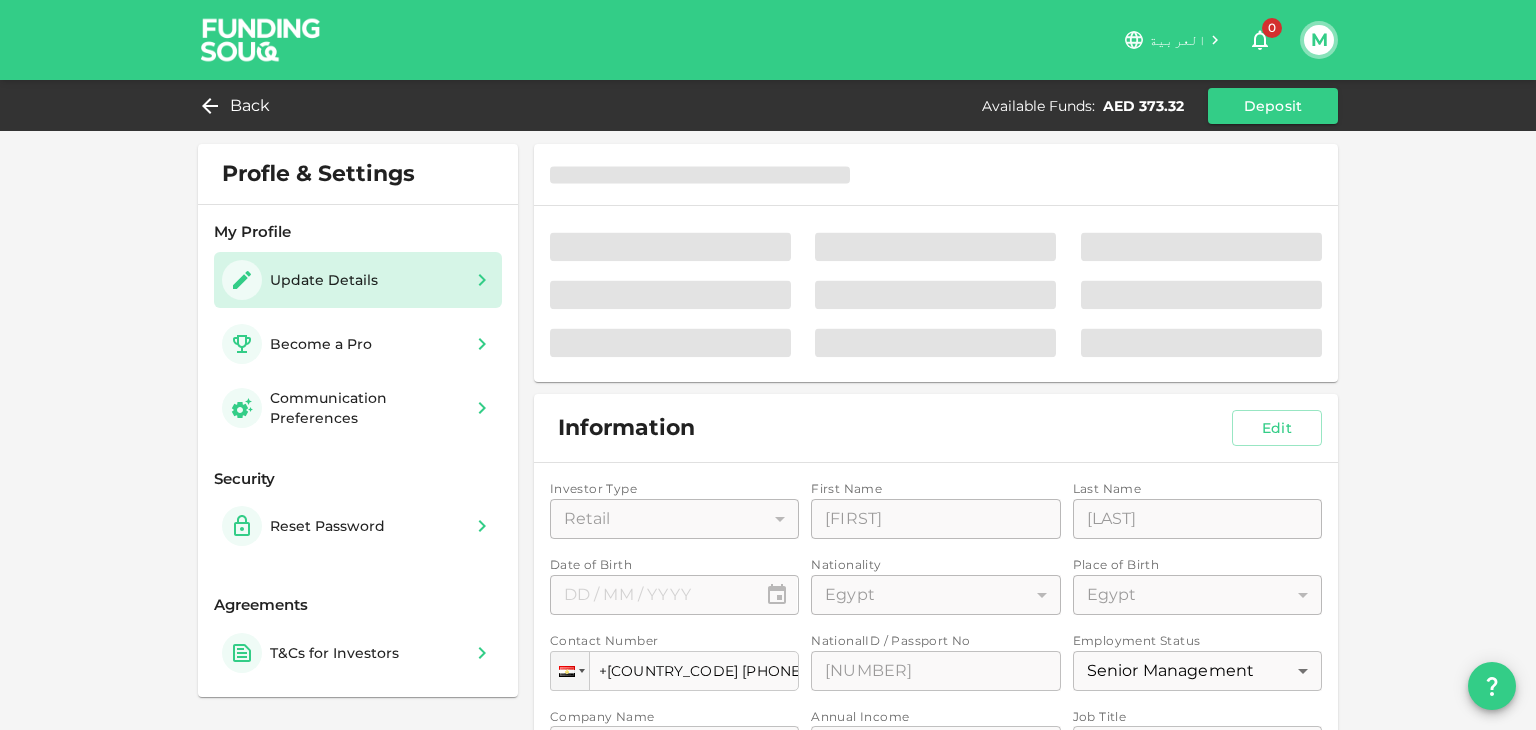 type on "⁦⁨15⁩ / ⁨05⁩ / ⁨1985⁩⁩" 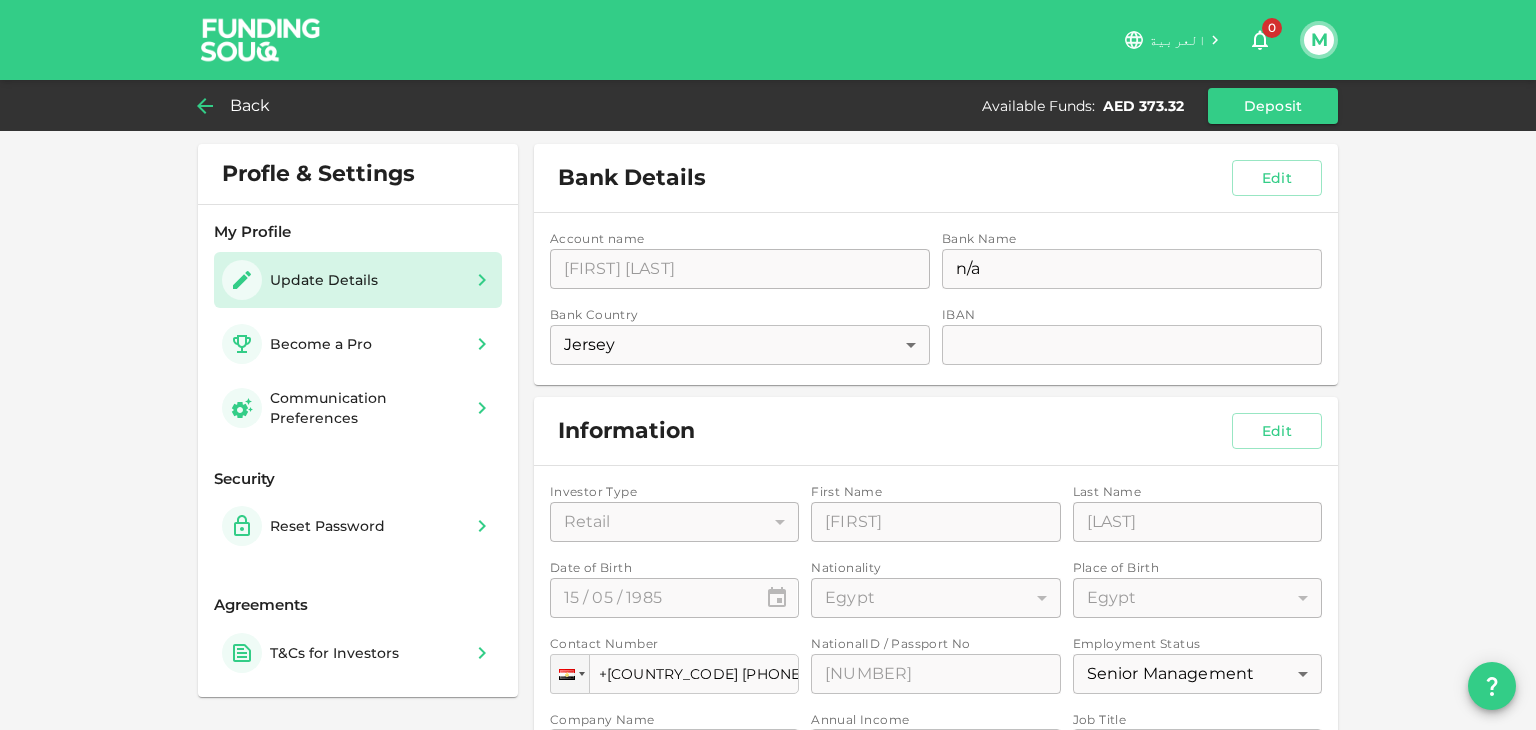 click on "Back" at bounding box center [250, 106] 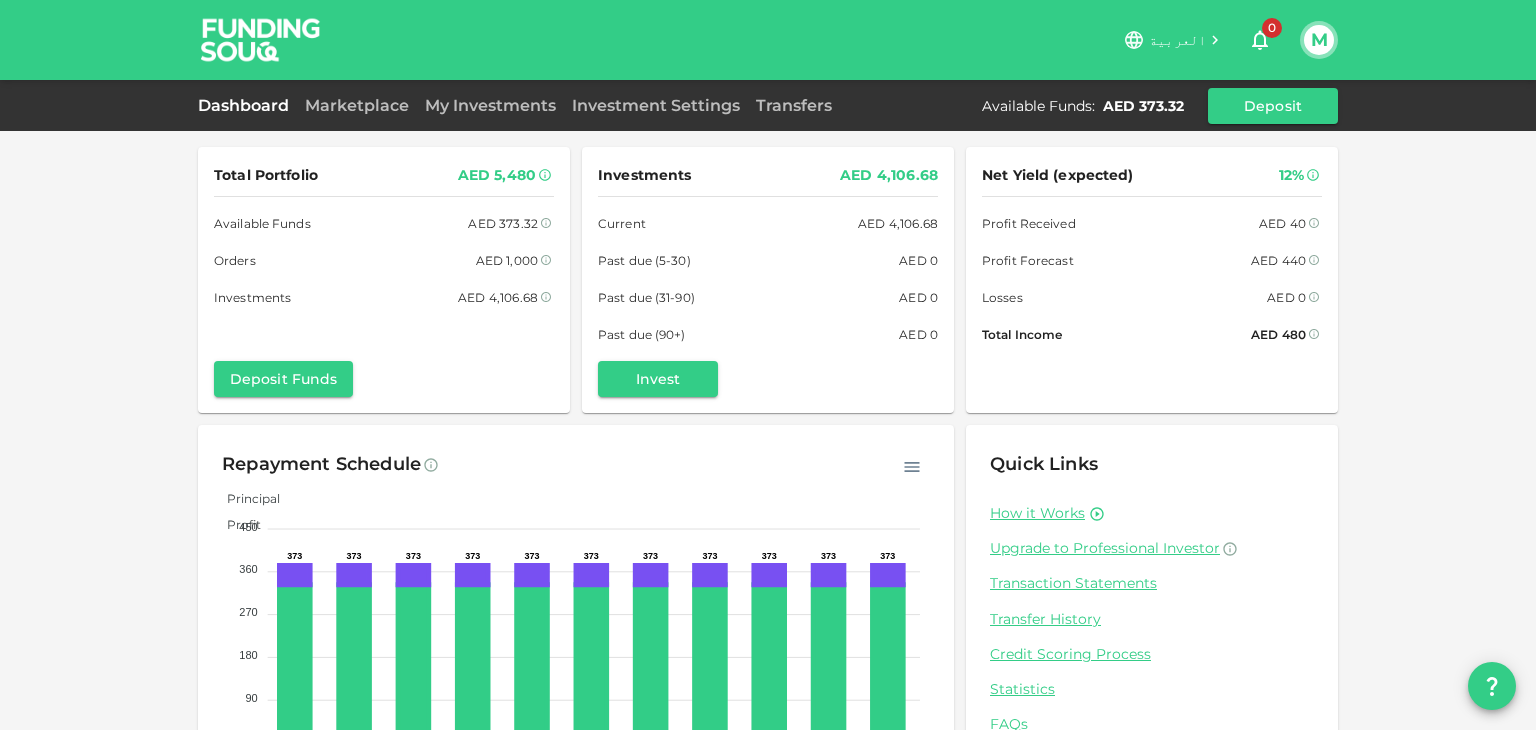 click on "Total Portfolio AED 5,480 Available Funds AED 373.32 Orders AED 1,000 Investments AED 4,106.68 Deposit Funds Investments AED 4,106.68 Current AED 4,106.68 Past due (5-30) AED 0 Past due (31-90) AED 0 Past due (90+) AED 0 Invest Net Yield (expected) 12% Profit Received AED 40 Profit Forecast AED 440 Losses AED 0 Total Income AED 480" at bounding box center (768, 280) 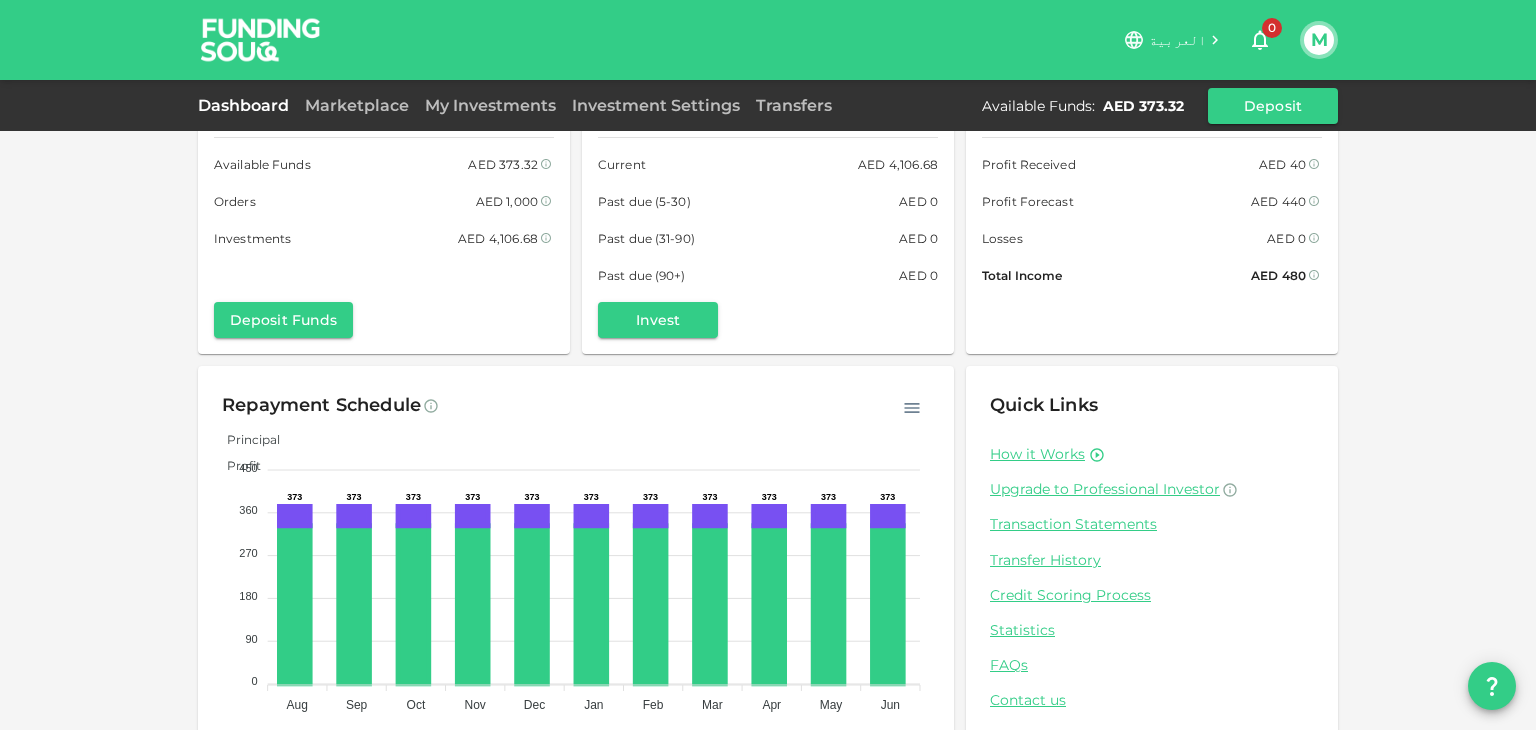 scroll, scrollTop: 0, scrollLeft: 0, axis: both 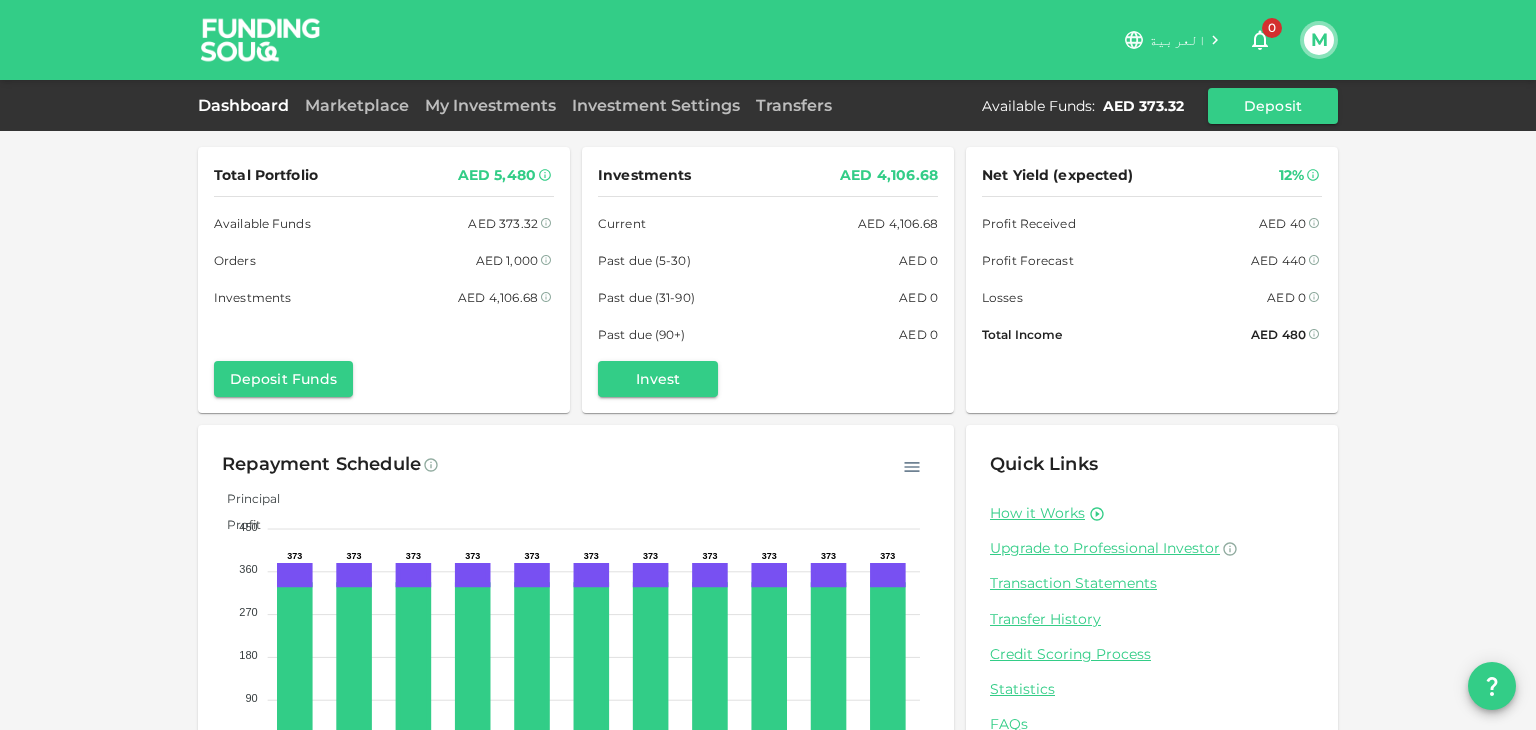 click on "Total Portfolio AED 5,480 Available Funds AED 373.32 Orders AED 1,000 Investments AED 4,106.68 Deposit Funds Investments AED 4,106.68 Current AED 4,106.68 Past due (5-30) AED 0 Past due (31-90) AED 0 Past due (90+) AED 0 Invest Net Yield (expected) 12% Profit Received AED 40 Profit Forecast AED 440 Losses AED 0 Total Income AED 480 Repayment Schedule Principal Profit 450 450 360 360 270 270 180 180 90 90 0 0 373 373 373 373 373 373 373 373 373 373 373 Aug Aug Sep Sep Oct Oct Nov Nov Dec Dec Jan Jan Feb Feb Mar Mar Apr Apr May May Jun Jun June Profit: 40 Profit: 40 Quick Links How it Works Upgrade to Professional Investor Transaction Statements Transfer History Credit Scoring Process Statistics FAQs Contact us" at bounding box center (768, 415) 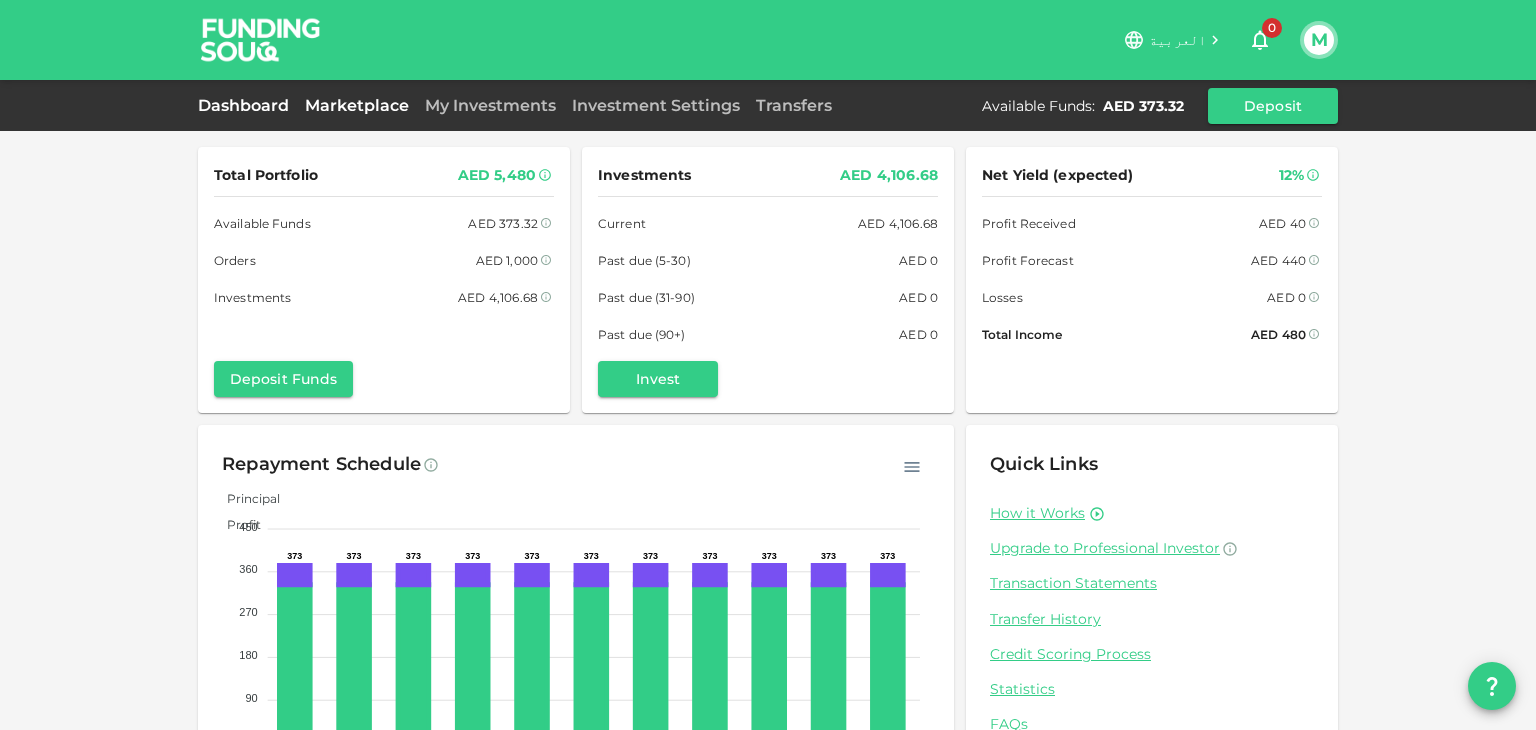click on "Marketplace" at bounding box center [357, 105] 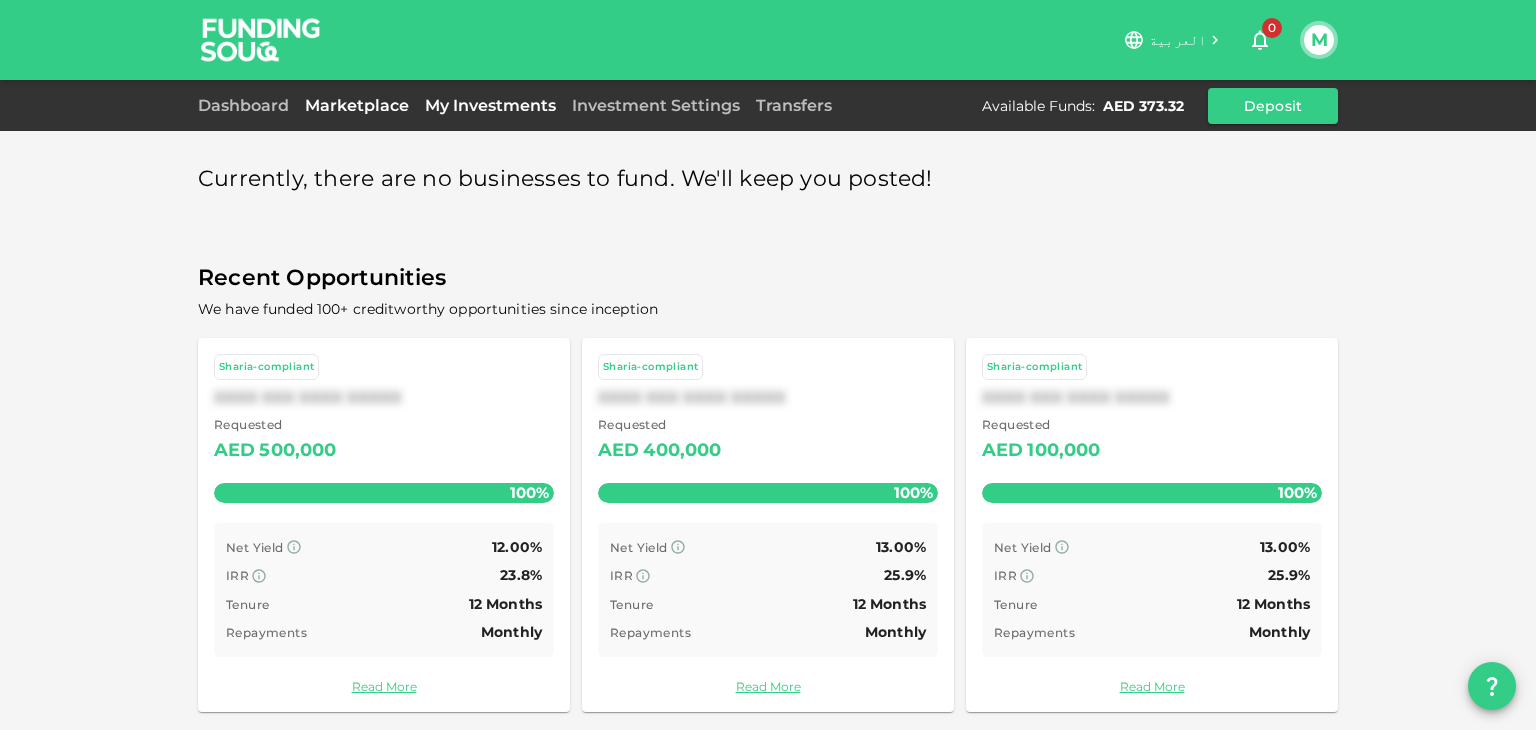 click on "My Investments" at bounding box center (490, 105) 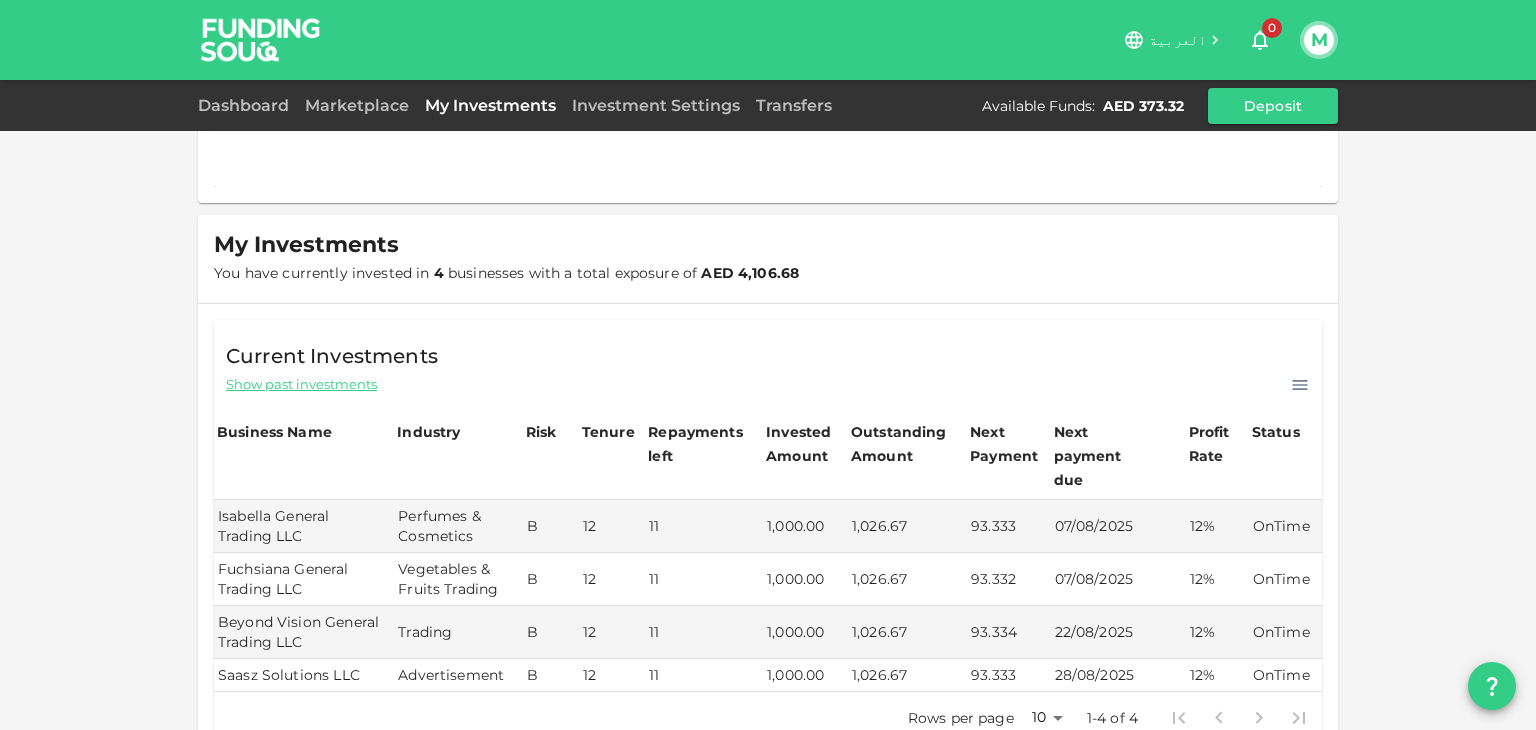scroll, scrollTop: 180, scrollLeft: 0, axis: vertical 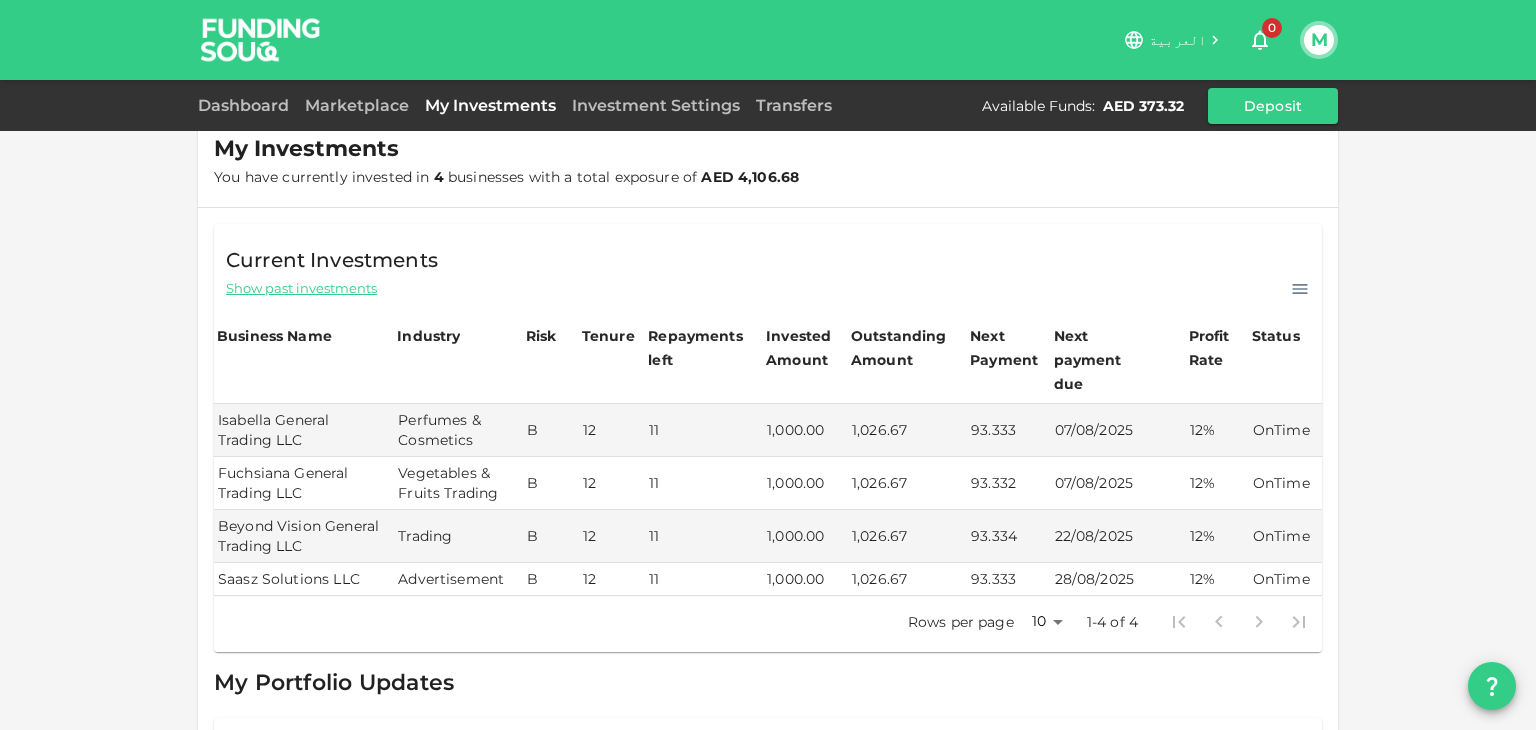 click 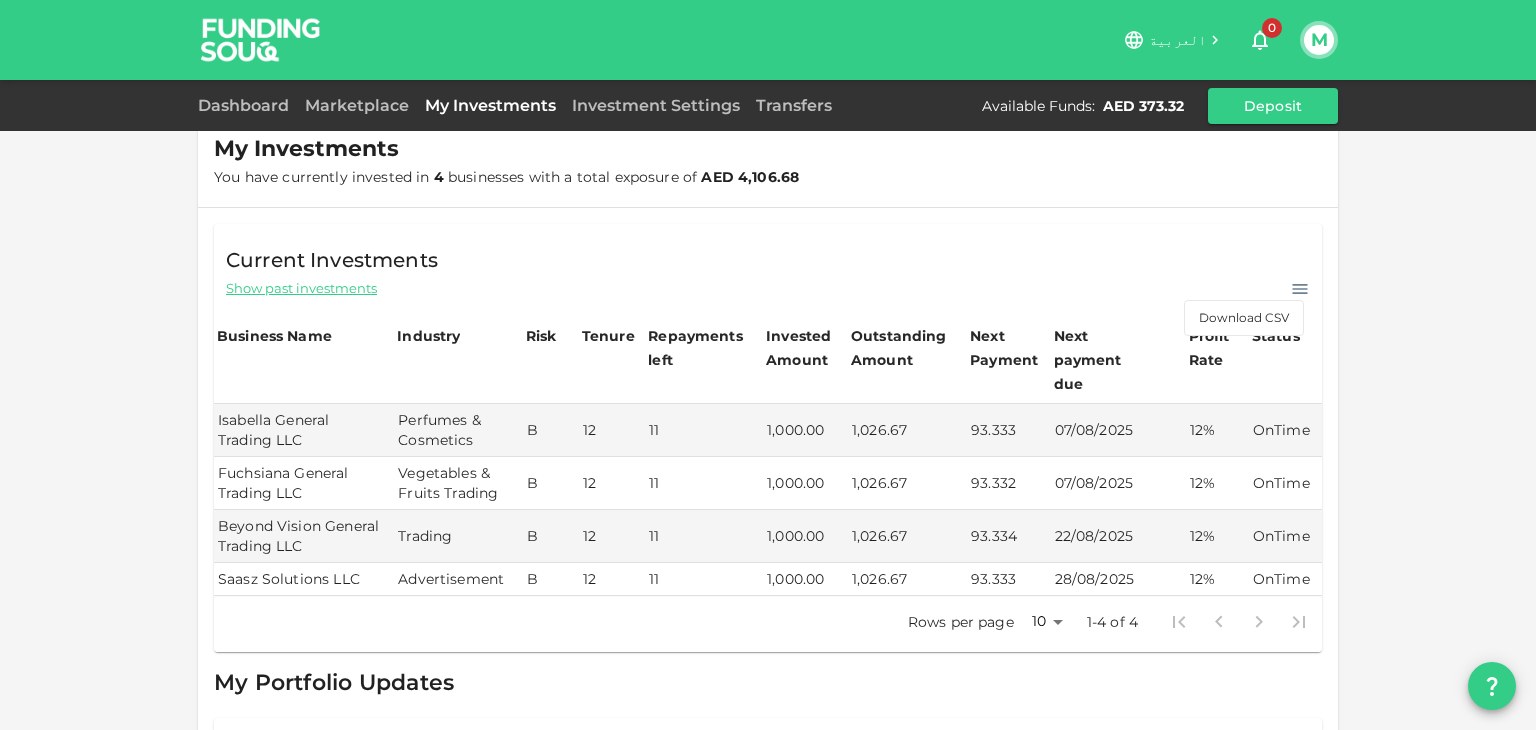 click on "My Orders Business Name Industry Amount Risk Rating Type Profit Rate Advanced Integration Automation LLC Information & Commuication 1,000.00 B Monthly 12% My Investments You have currently invested in 4 businesses with a total exposure of AED 4,106.68 Current Investments Show past investments Download CSV Business Name Industry Risk Tenure Repayments left Invested Amount Outstanding Amount Next Payment Next payment due Profit Rate Status Isabella General Trading LLC Perfumes & Cosmetics B 12 11 1,000.00 1,026.67 93.333 07/[MONTH]/2025 12% OnTime Fuchsiana General Trading LLC Vegetables & Fruits Trading B 12 11 1,000.00 1,026.67 93.332 07/[MONTH]/2025 12% OnTime Beyond Vision General Trading LLC Trading B 12 11 1,000.00 1,026.67 93.334 22/[MONTH]/2025 12% OnTime Saasz Solutions LLC Advertisement B 12 11 1,000.00 1,026.67 93.333 28/[MONTH]/2025 12% OnTime Rows per page 10 10 1-4 of 4 My Portfolio Updates There are no comments for loans you are currently exposed to." at bounding box center [768, 296] 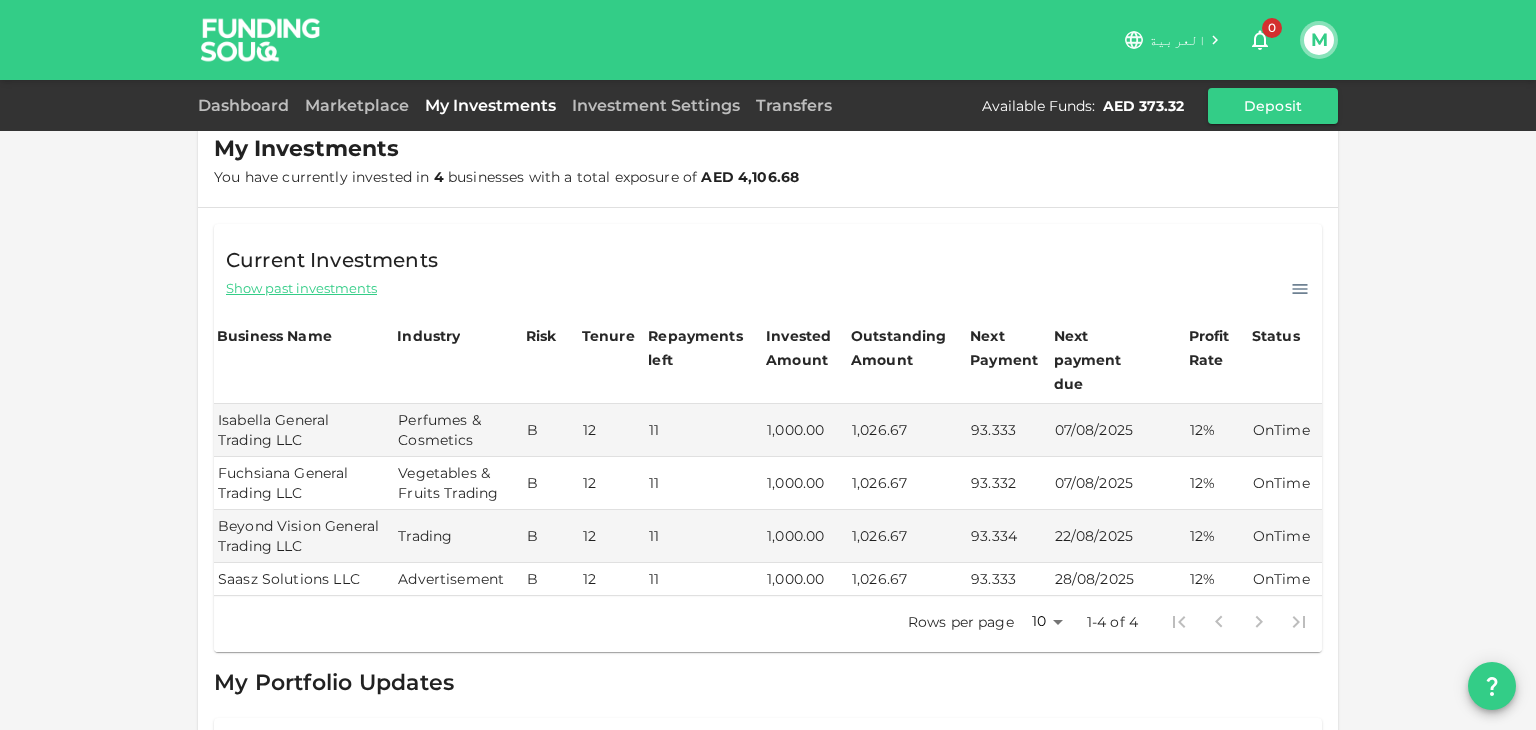 click on "Show past investments" at bounding box center [301, 288] 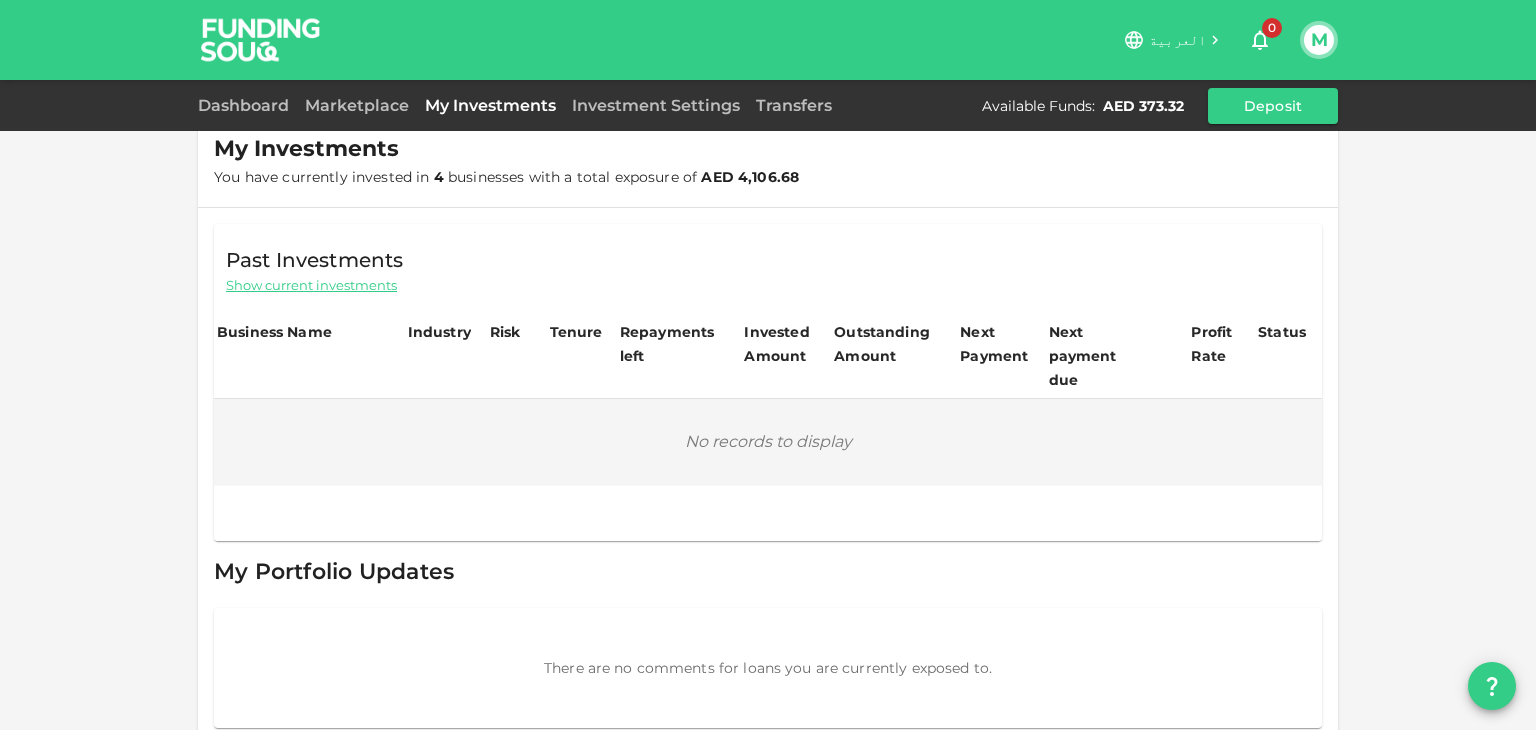 click on "Show current investments" at bounding box center [311, 285] 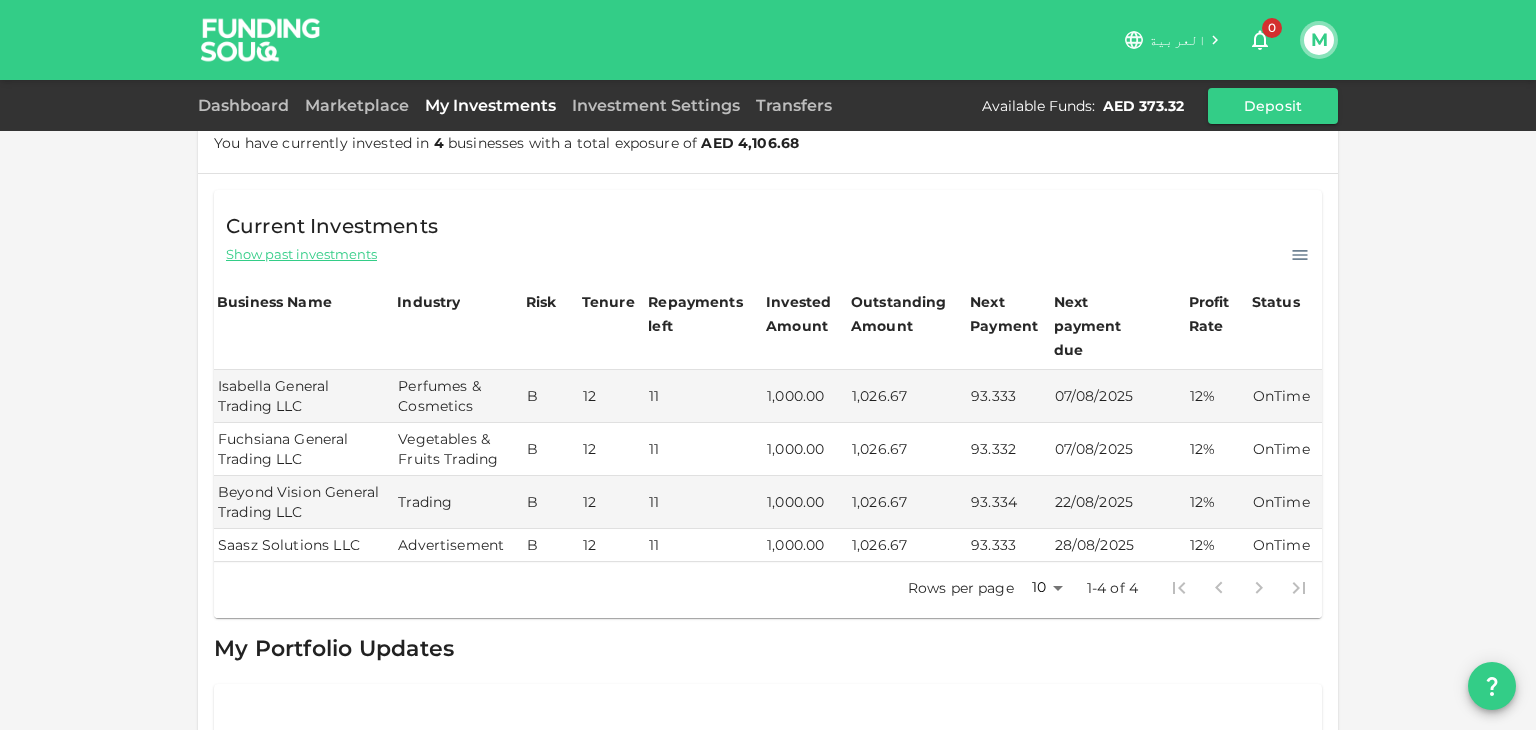 scroll, scrollTop: 272, scrollLeft: 0, axis: vertical 